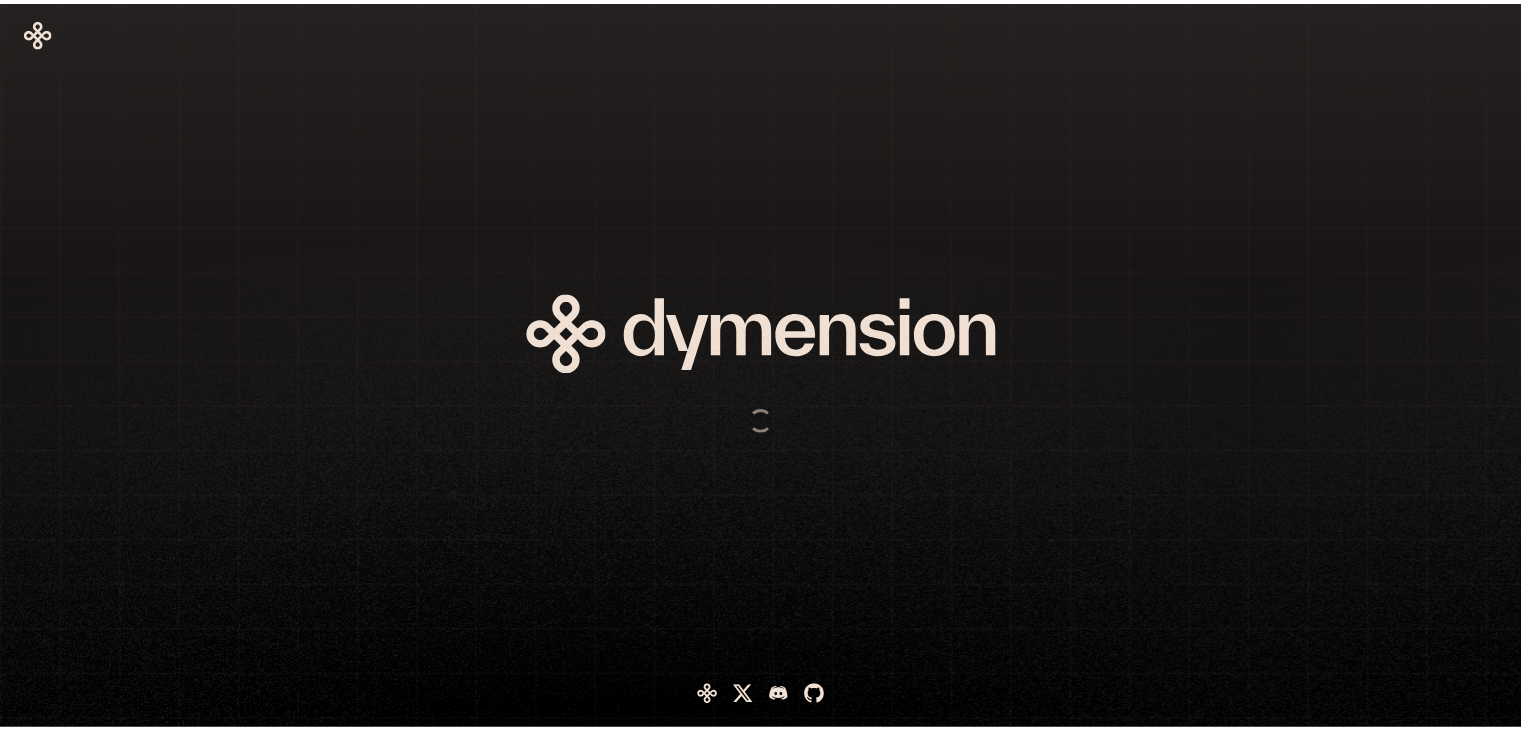 scroll, scrollTop: 0, scrollLeft: 0, axis: both 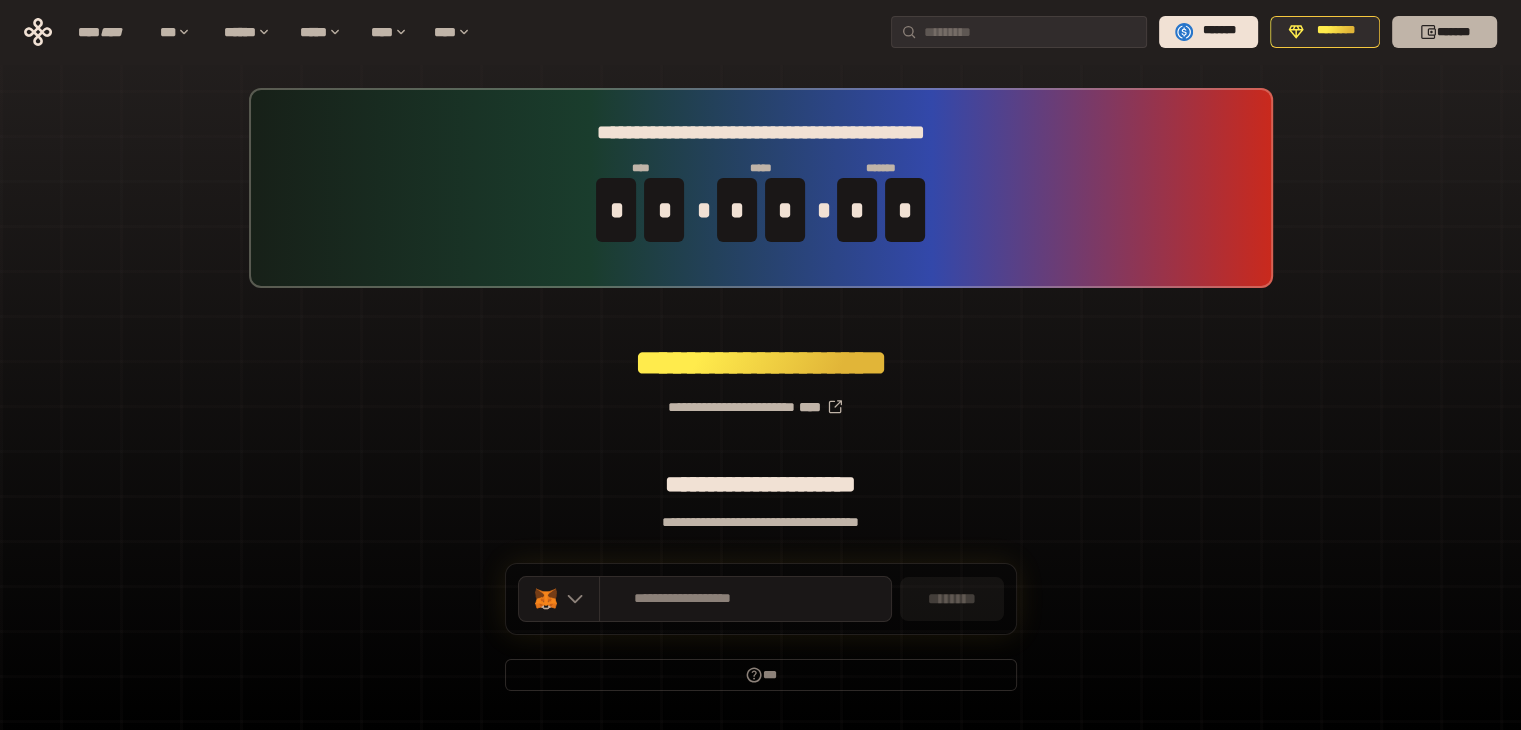 click on "*******" at bounding box center (1444, 32) 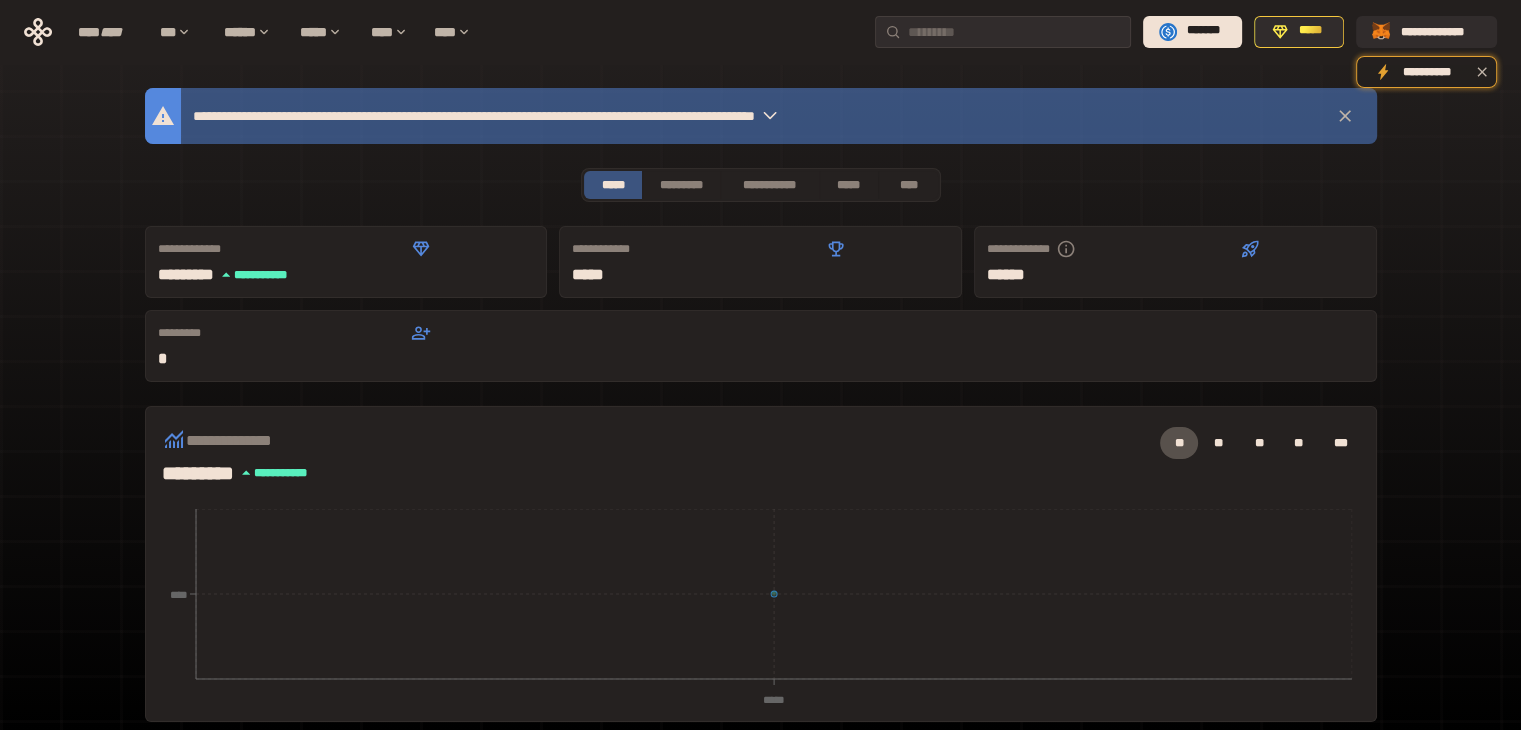 click 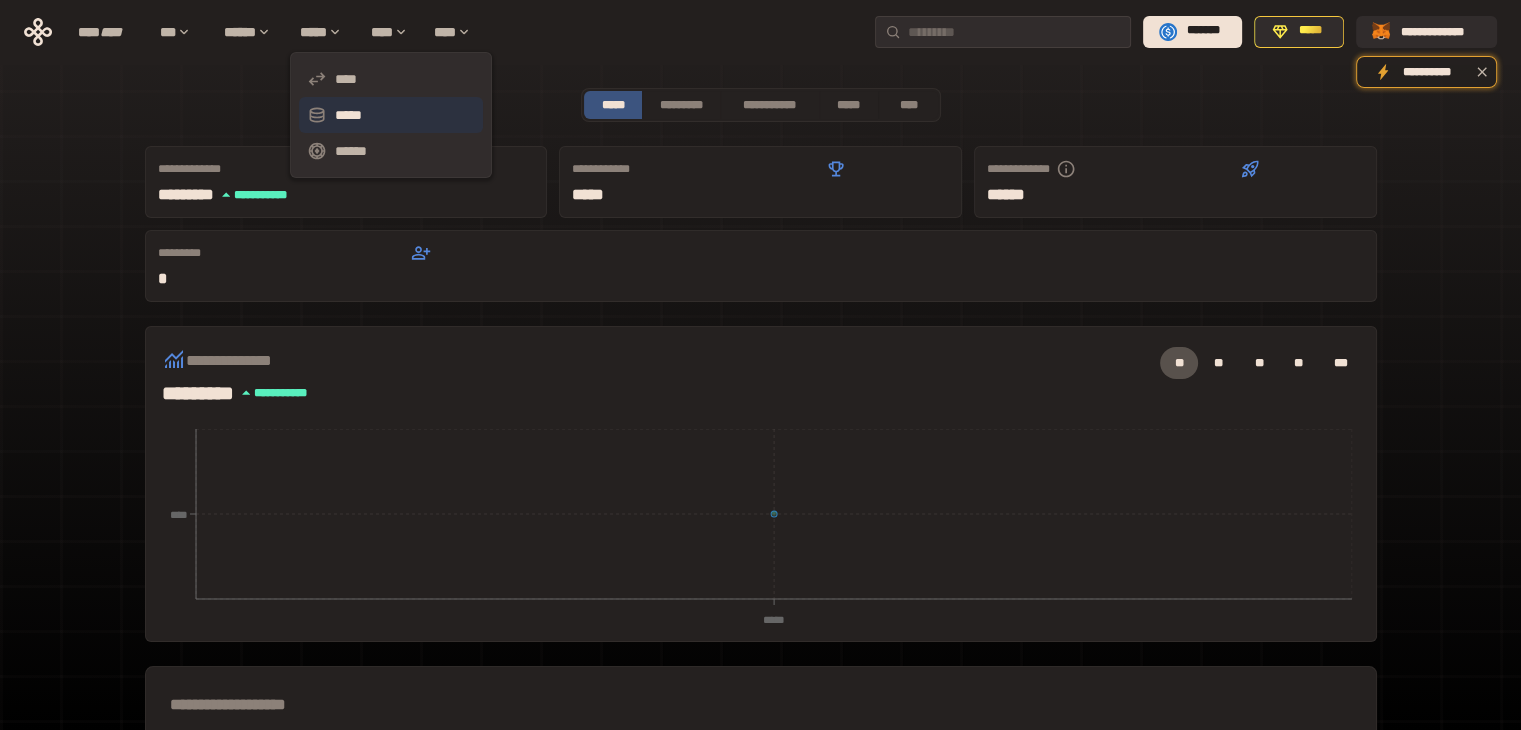 click on "*****" at bounding box center (391, 115) 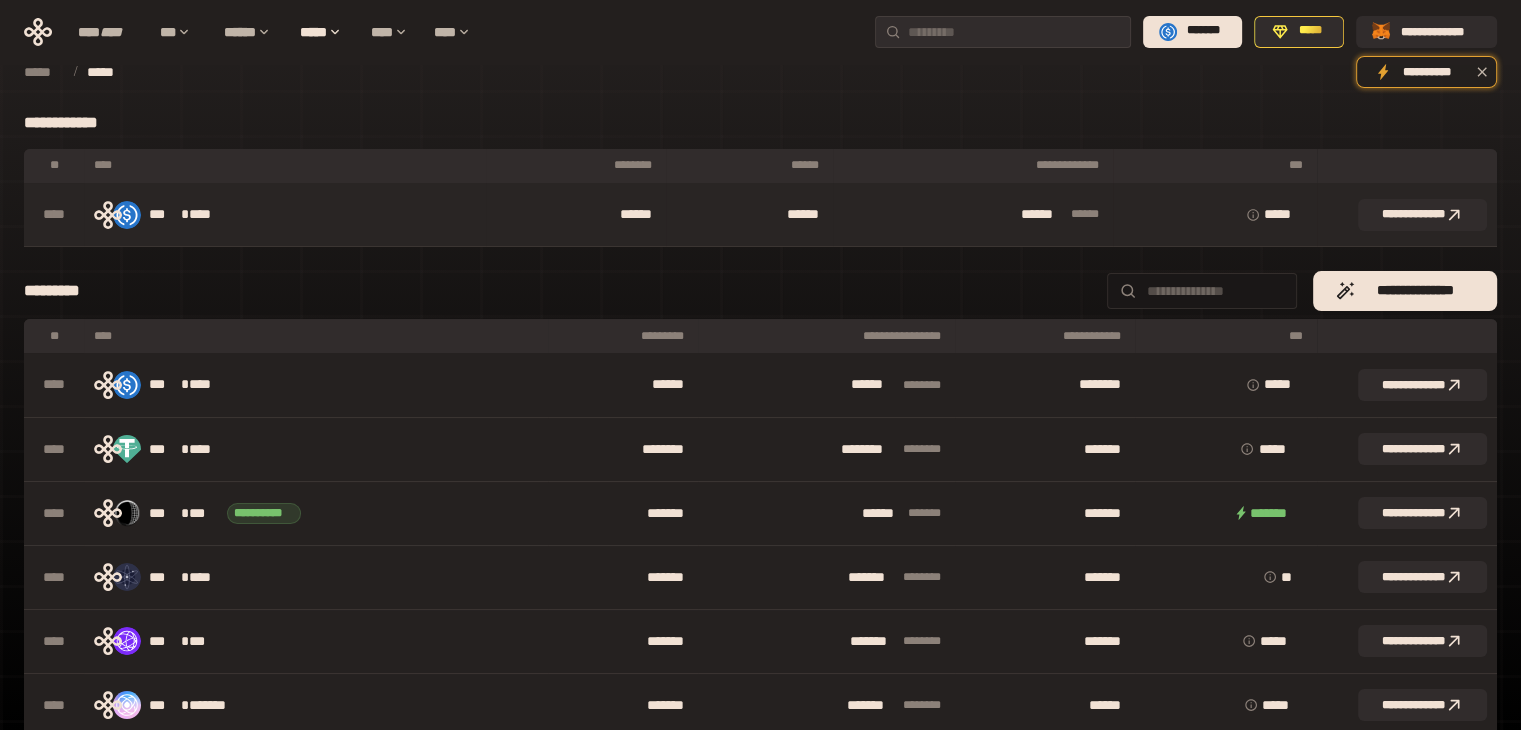 click on "****** * *** **" at bounding box center [973, 215] 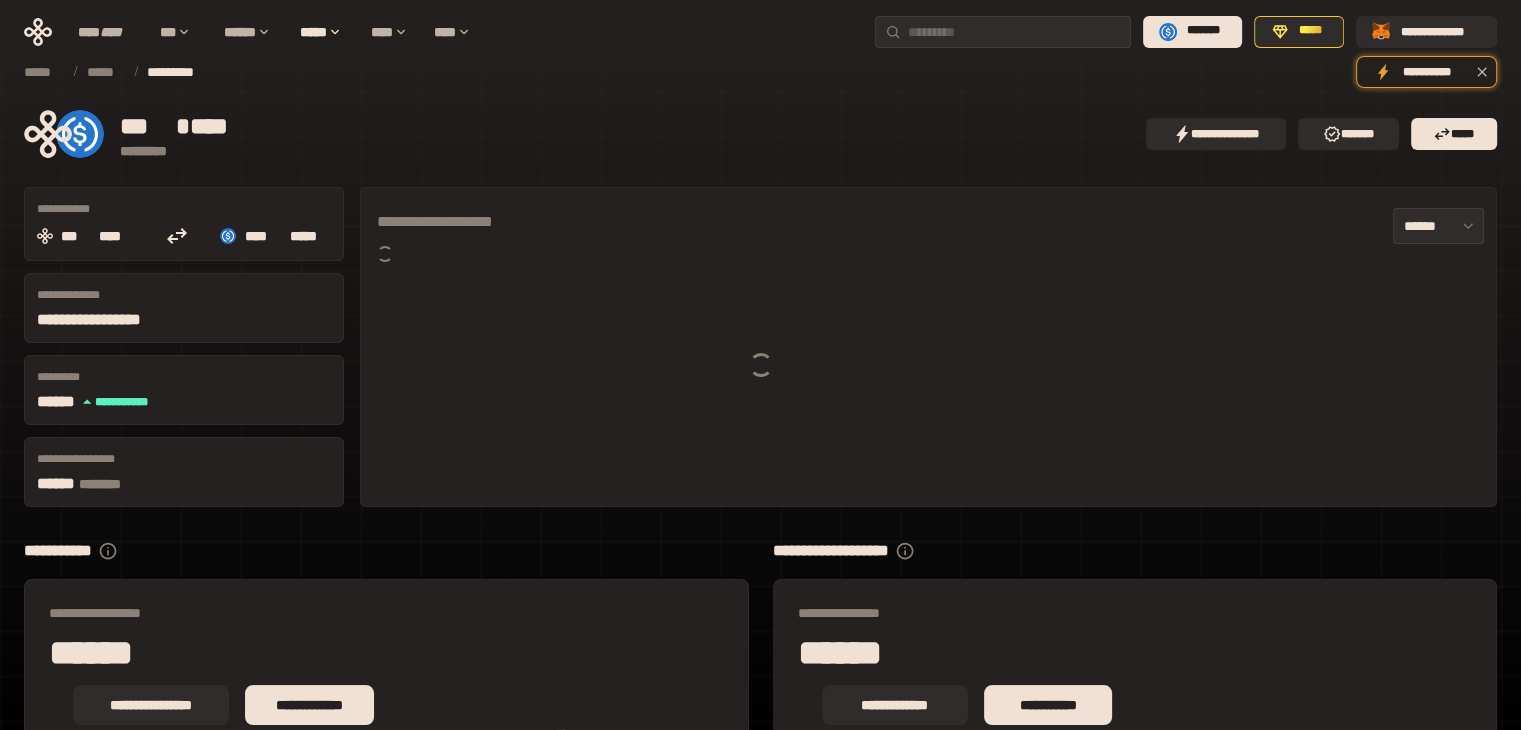 scroll, scrollTop: 88, scrollLeft: 0, axis: vertical 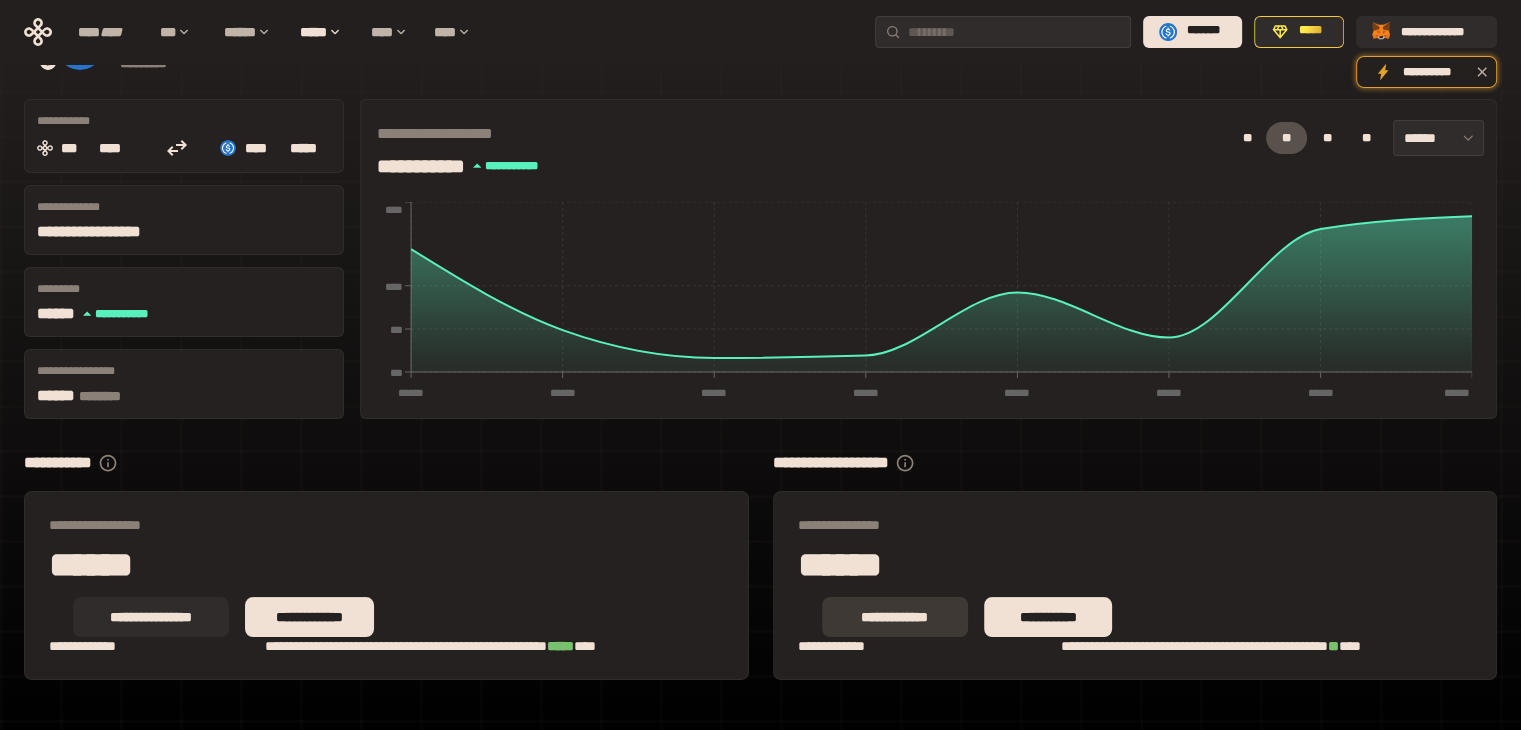 click on "**********" at bounding box center (895, 617) 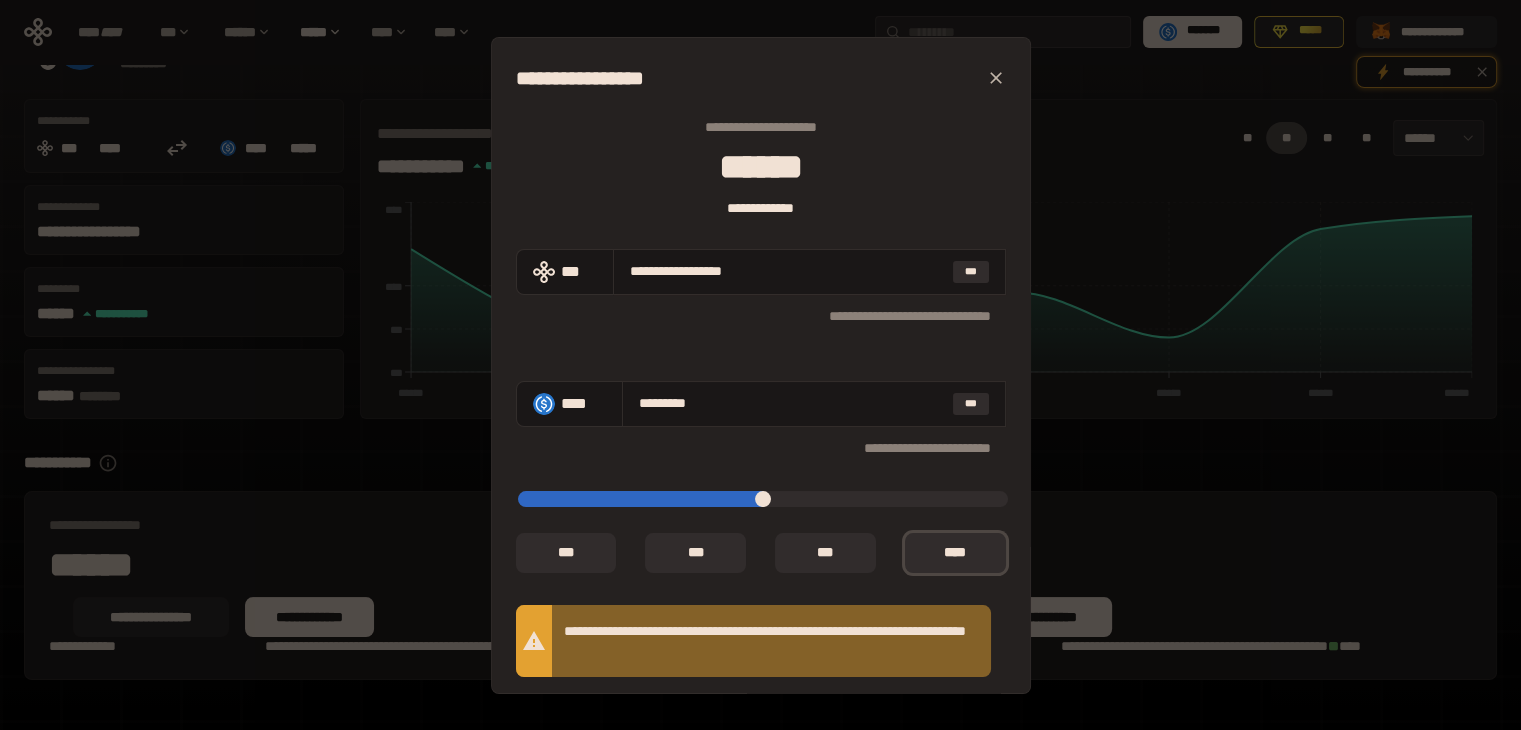 click on "**********" at bounding box center [760, 365] 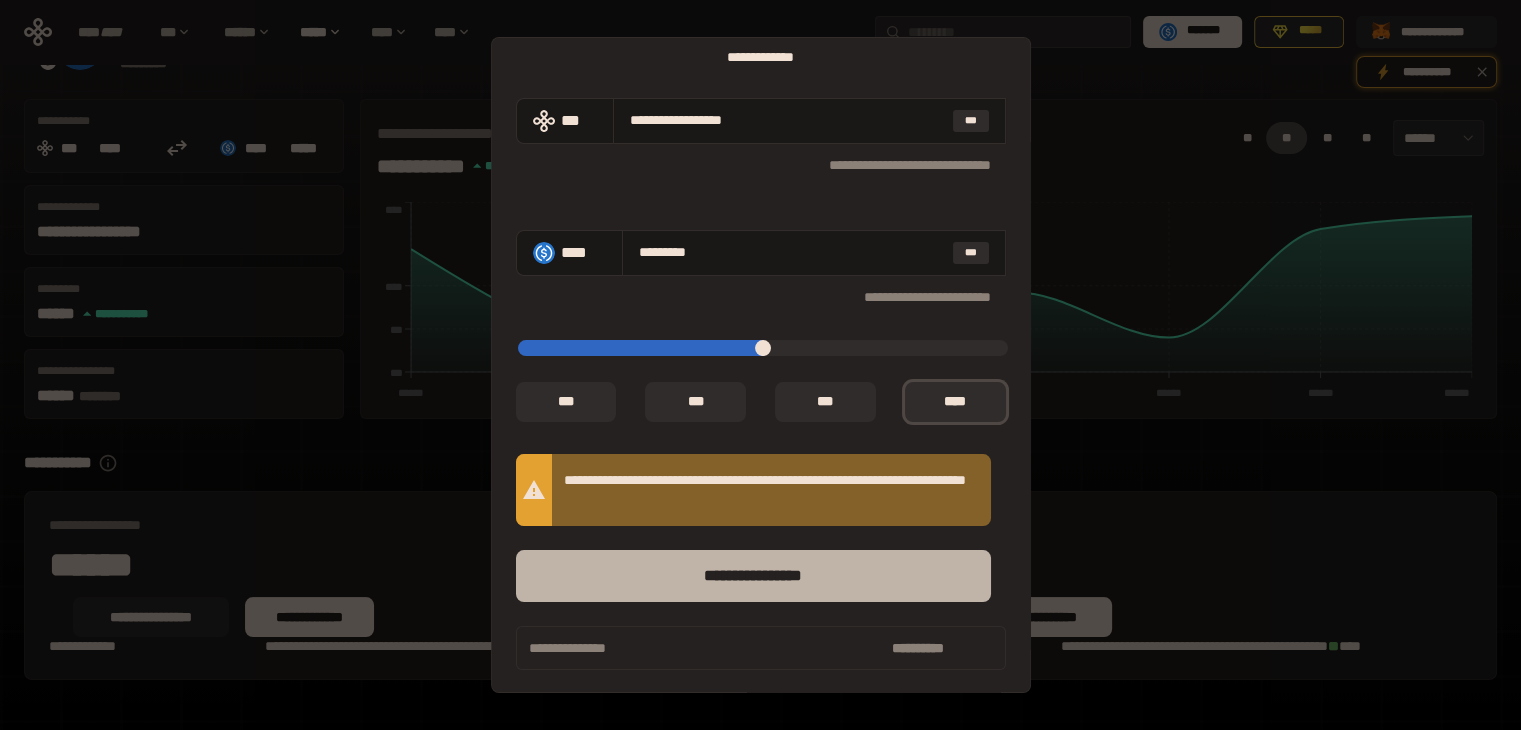 click on "****** *********" at bounding box center [753, 576] 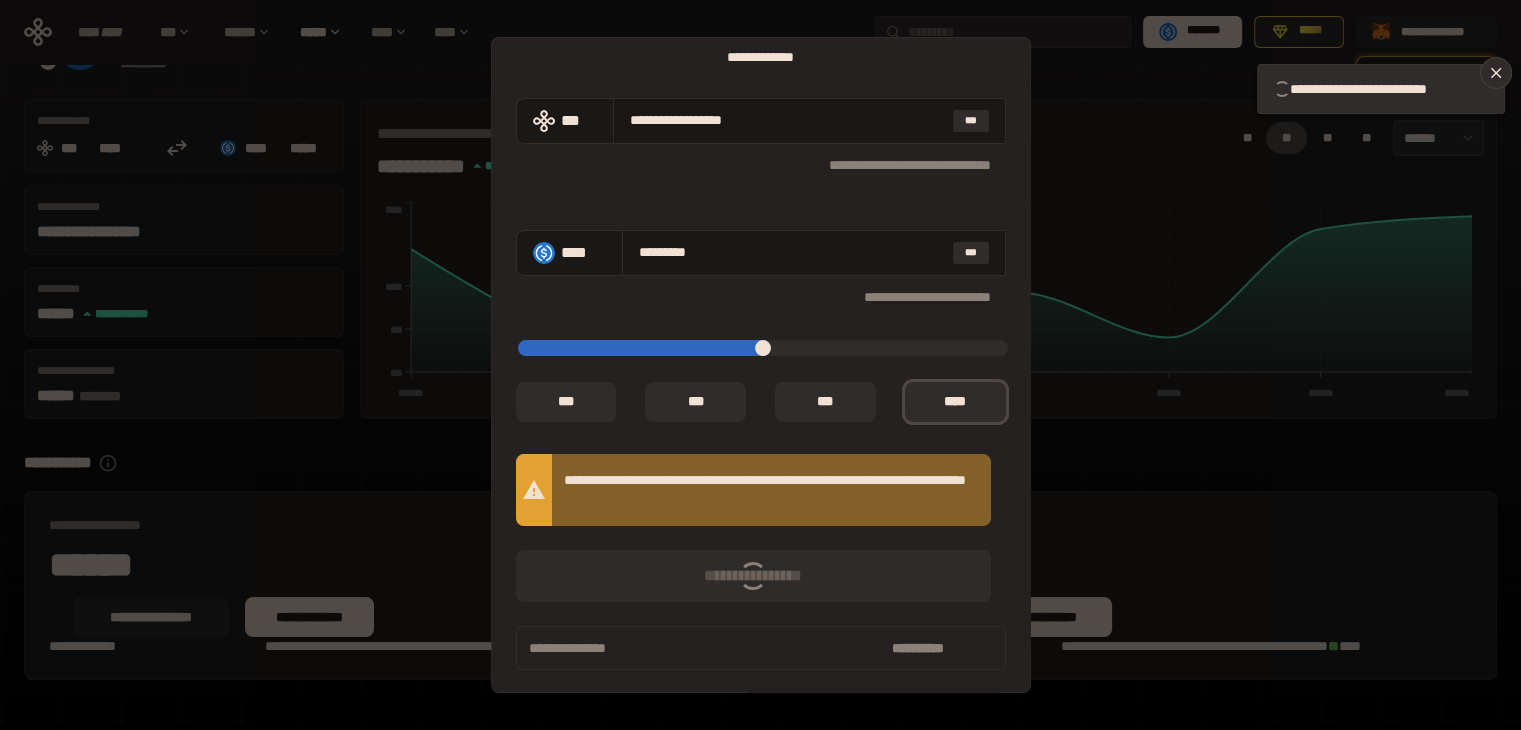 type on "*" 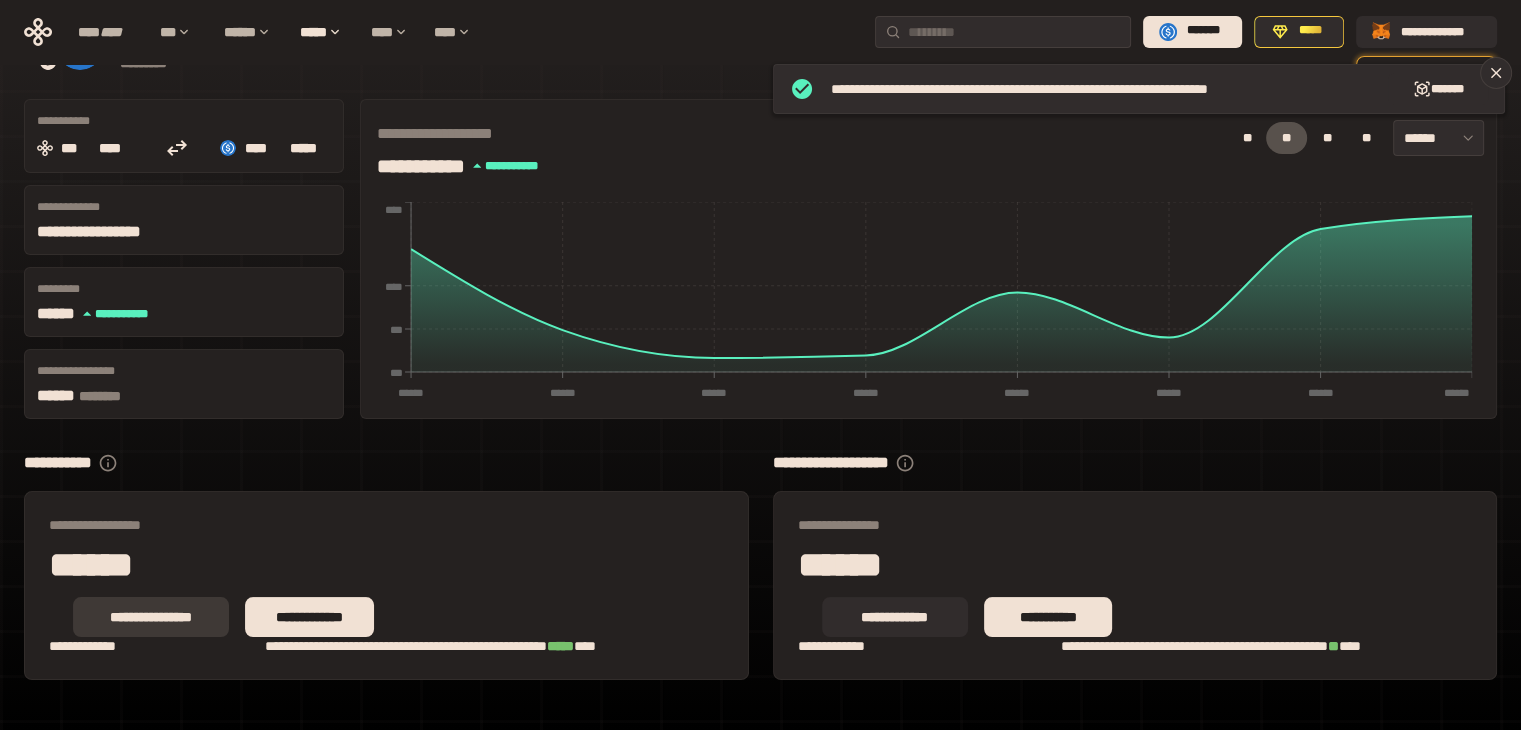 click on "**********" at bounding box center (151, 617) 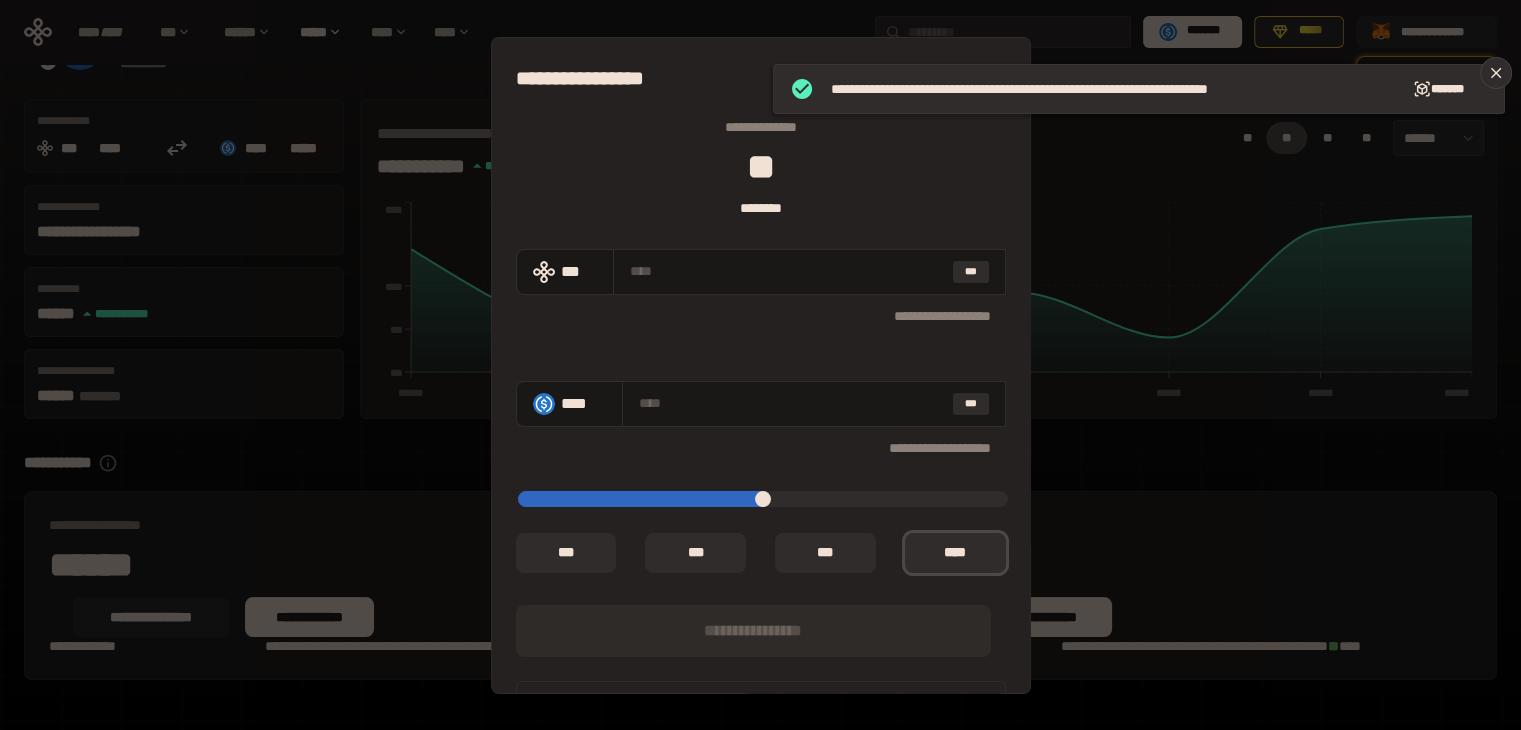 click on "**********" at bounding box center (760, 365) 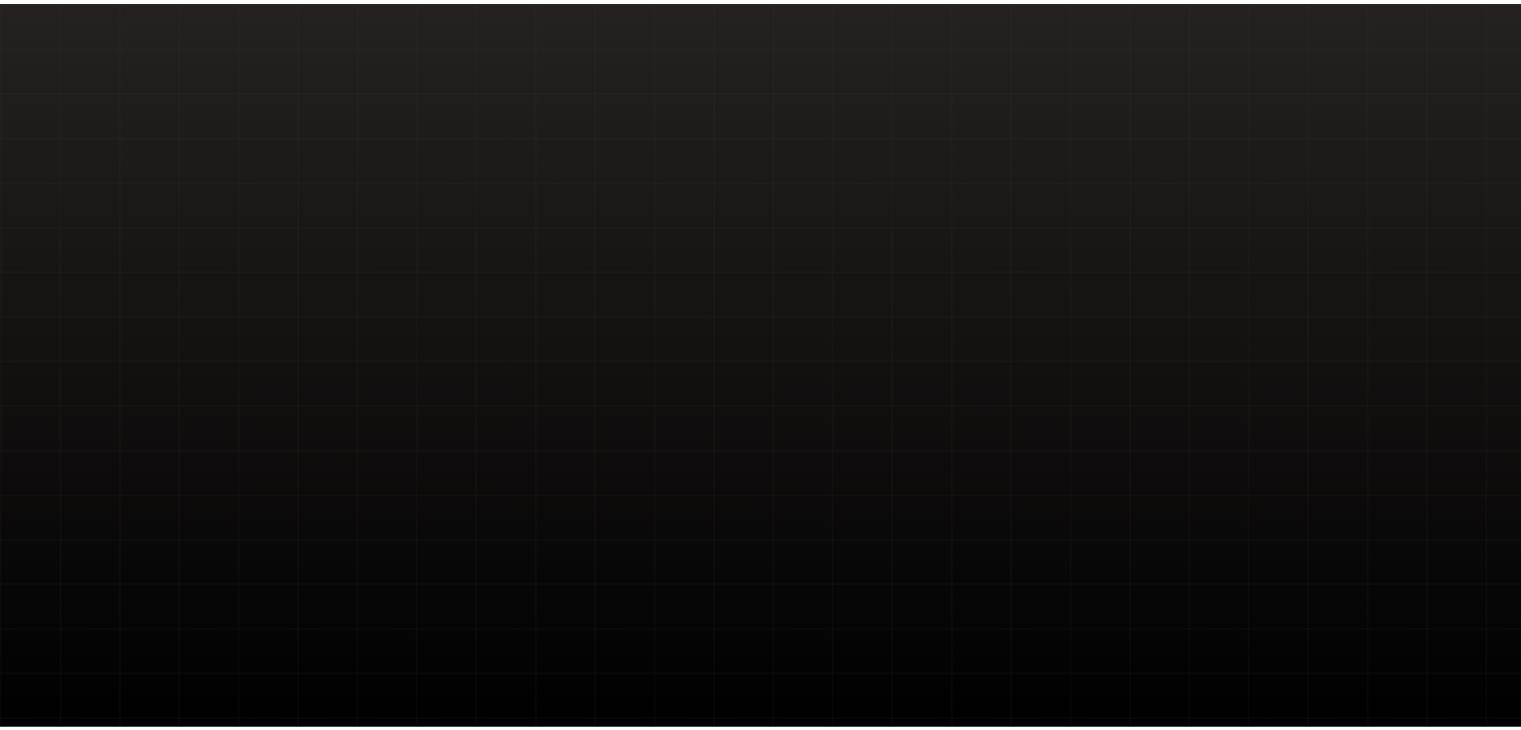 scroll, scrollTop: 0, scrollLeft: 0, axis: both 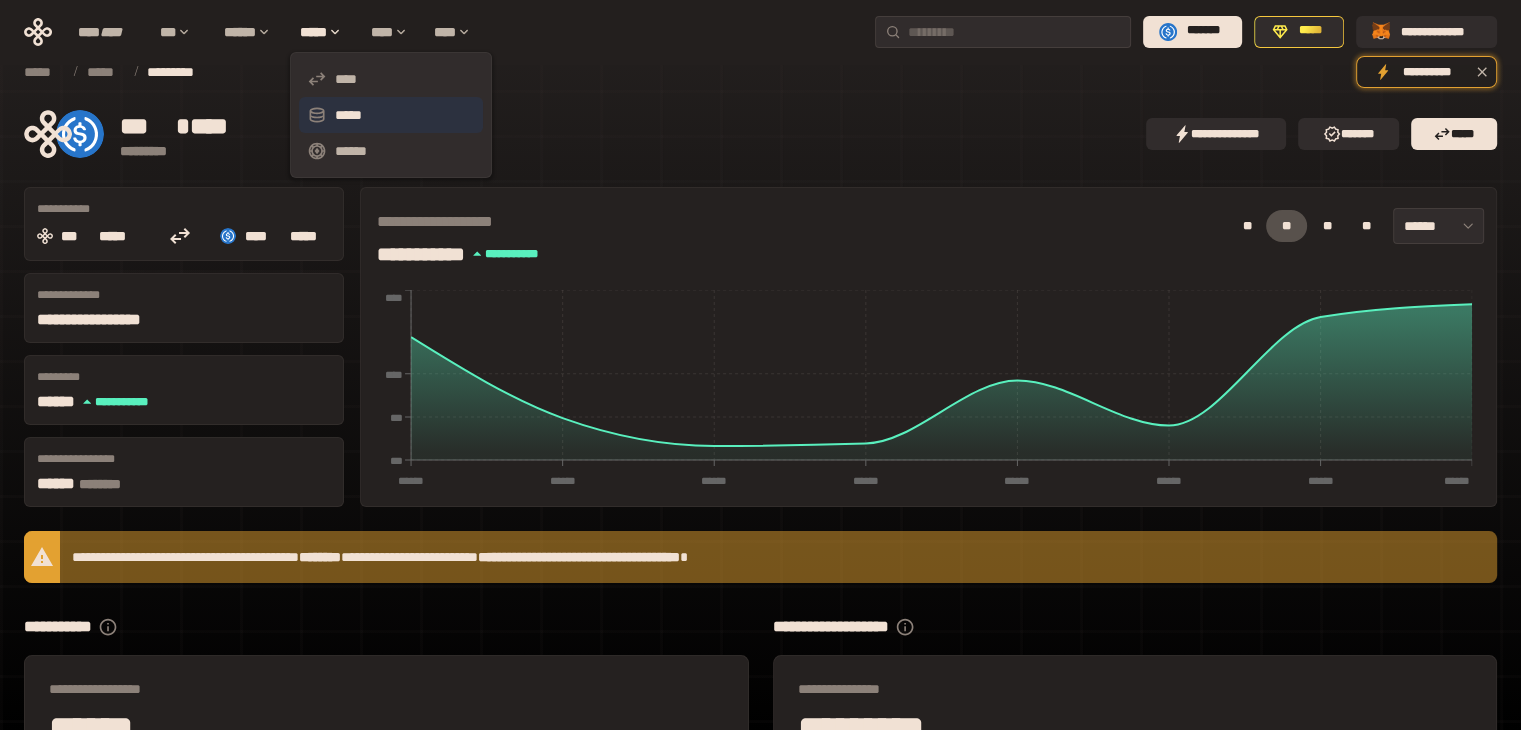 click on "*****" at bounding box center [391, 115] 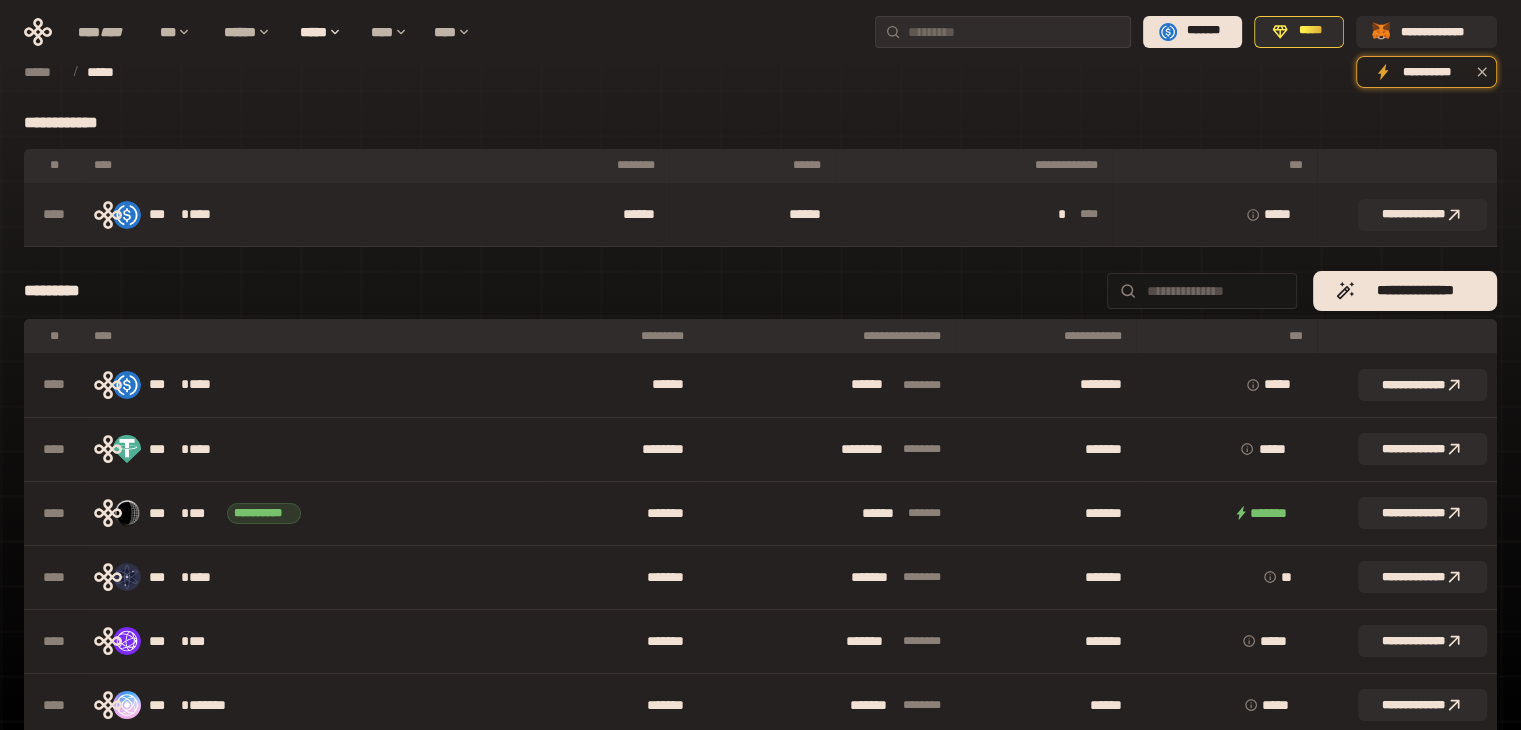 click on "[FIRST] [LAST] [PHONE]" at bounding box center (973, 215) 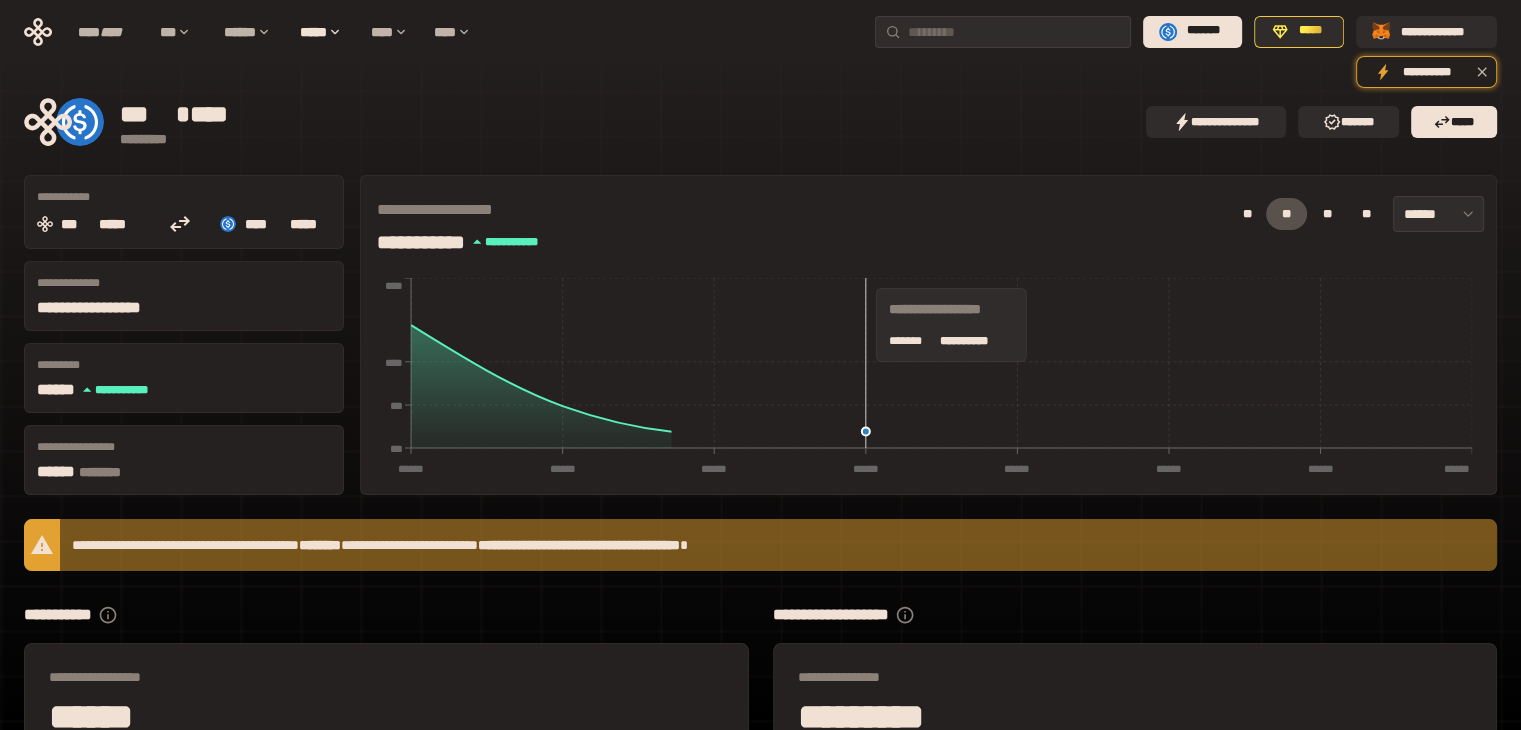 scroll, scrollTop: 164, scrollLeft: 0, axis: vertical 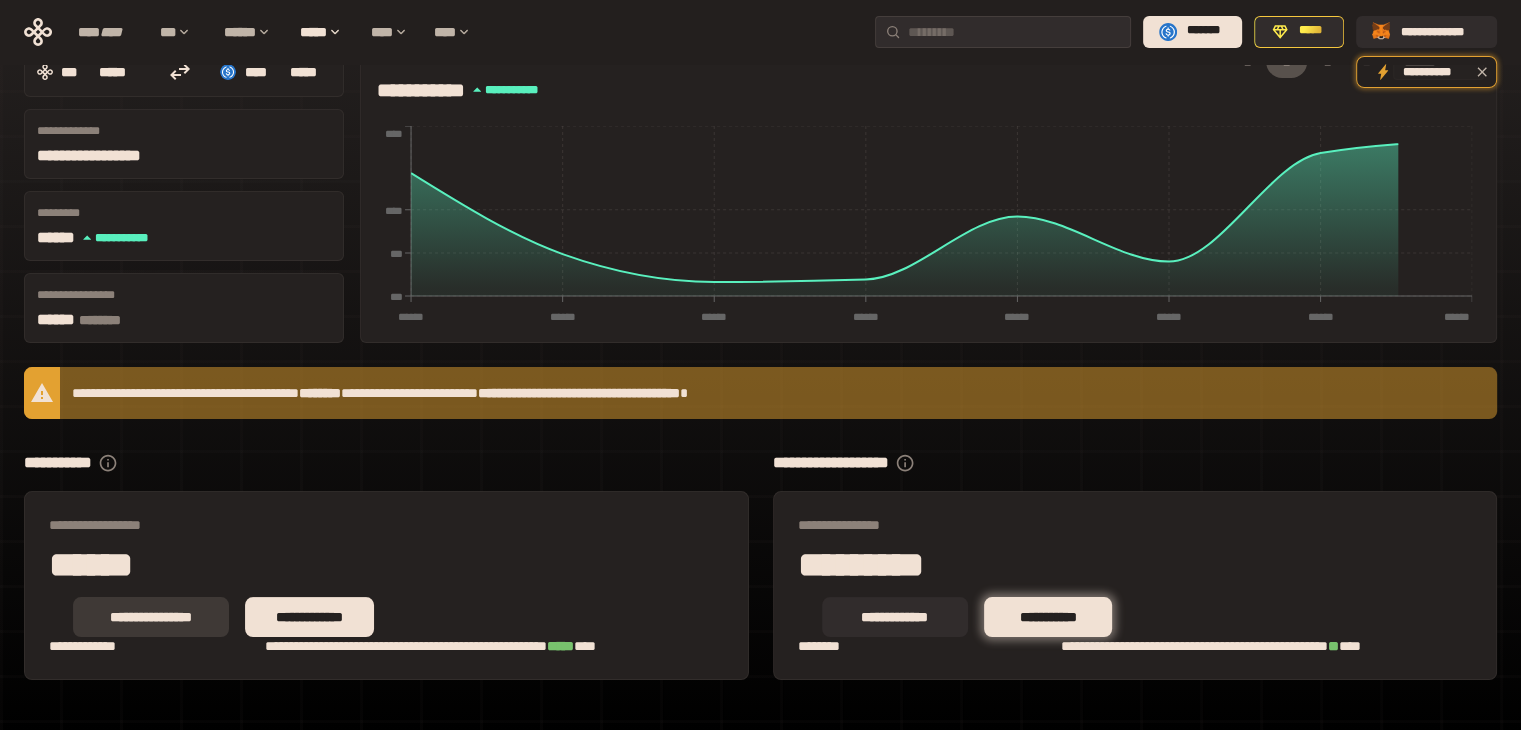 click on "**********" at bounding box center [151, 617] 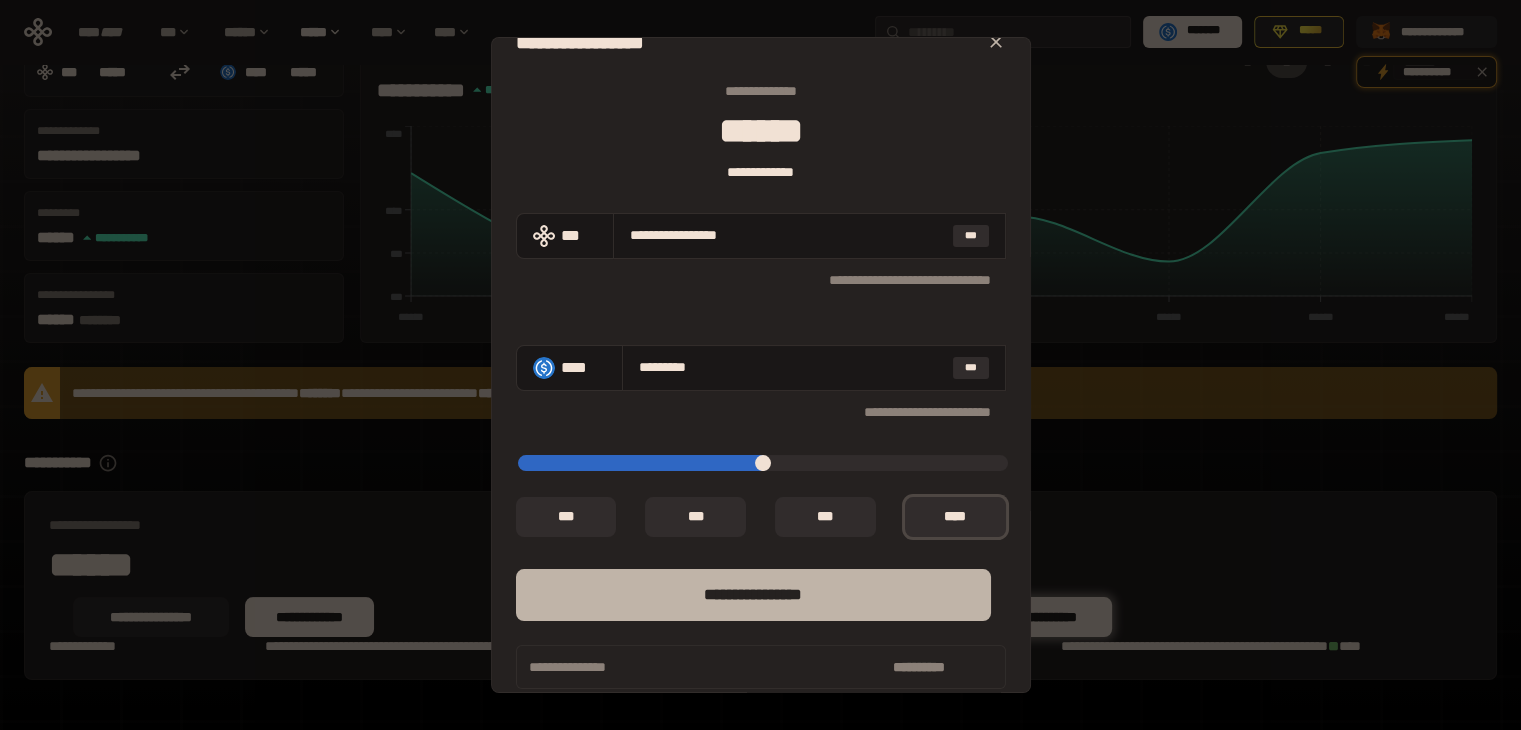 scroll, scrollTop: 55, scrollLeft: 0, axis: vertical 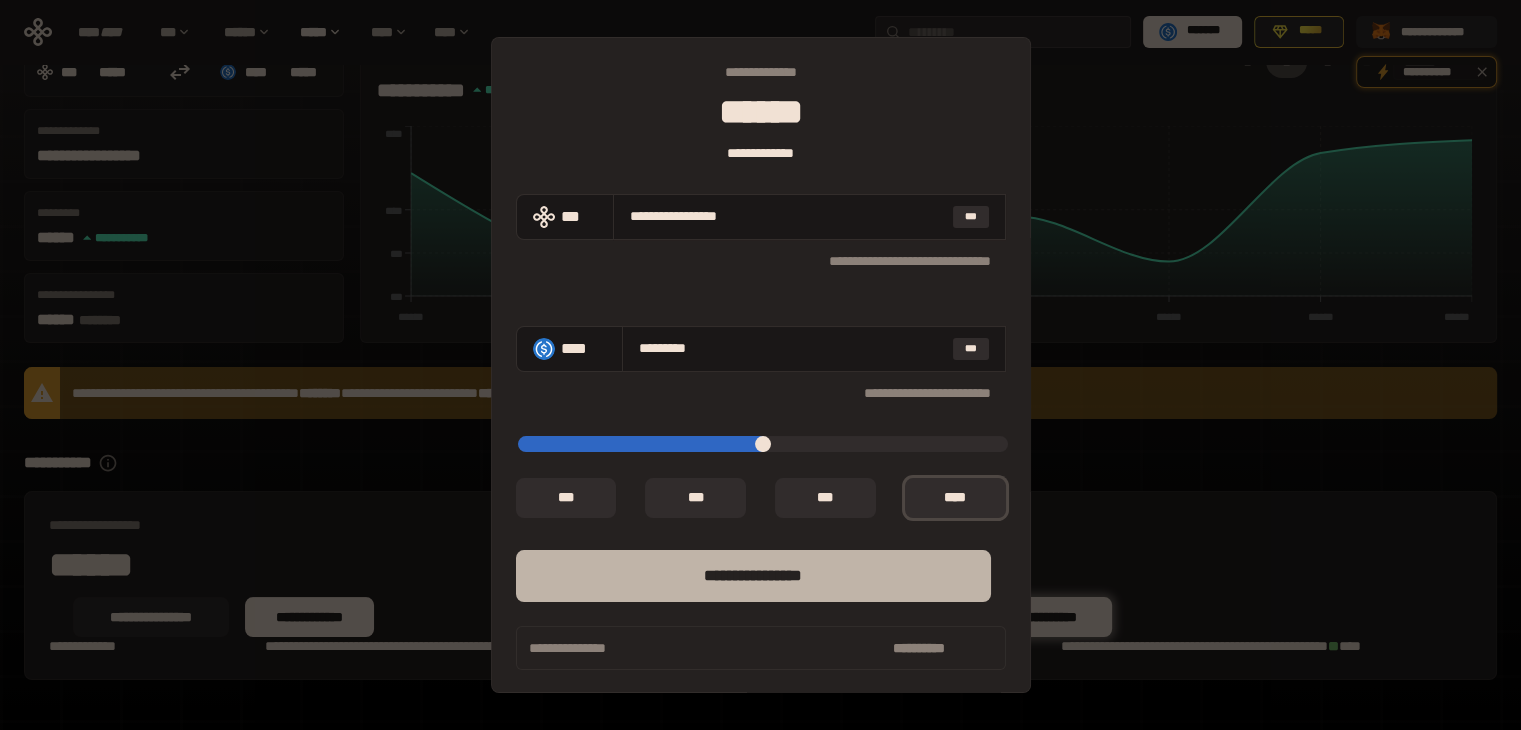 click on "****** *********" at bounding box center [753, 576] 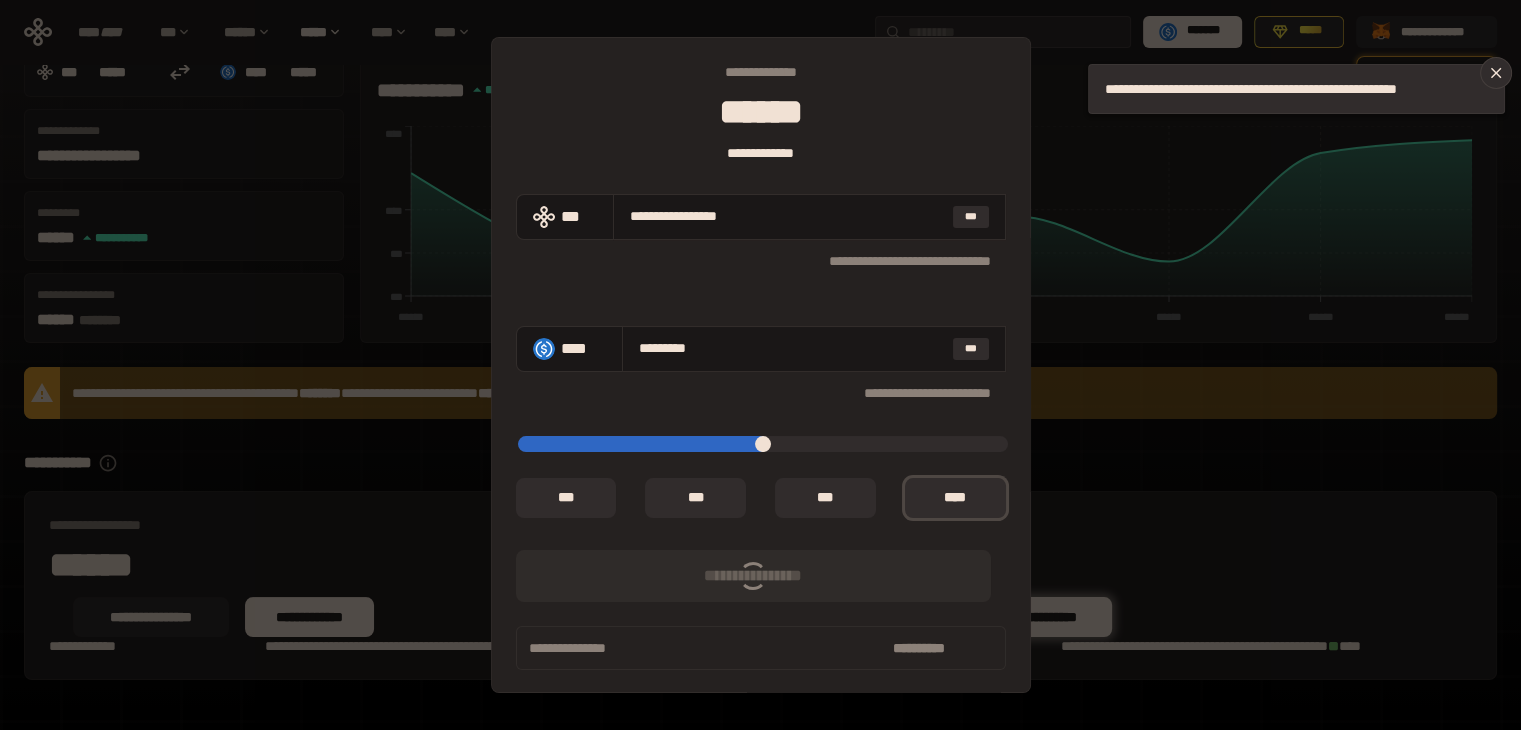 type on "*" 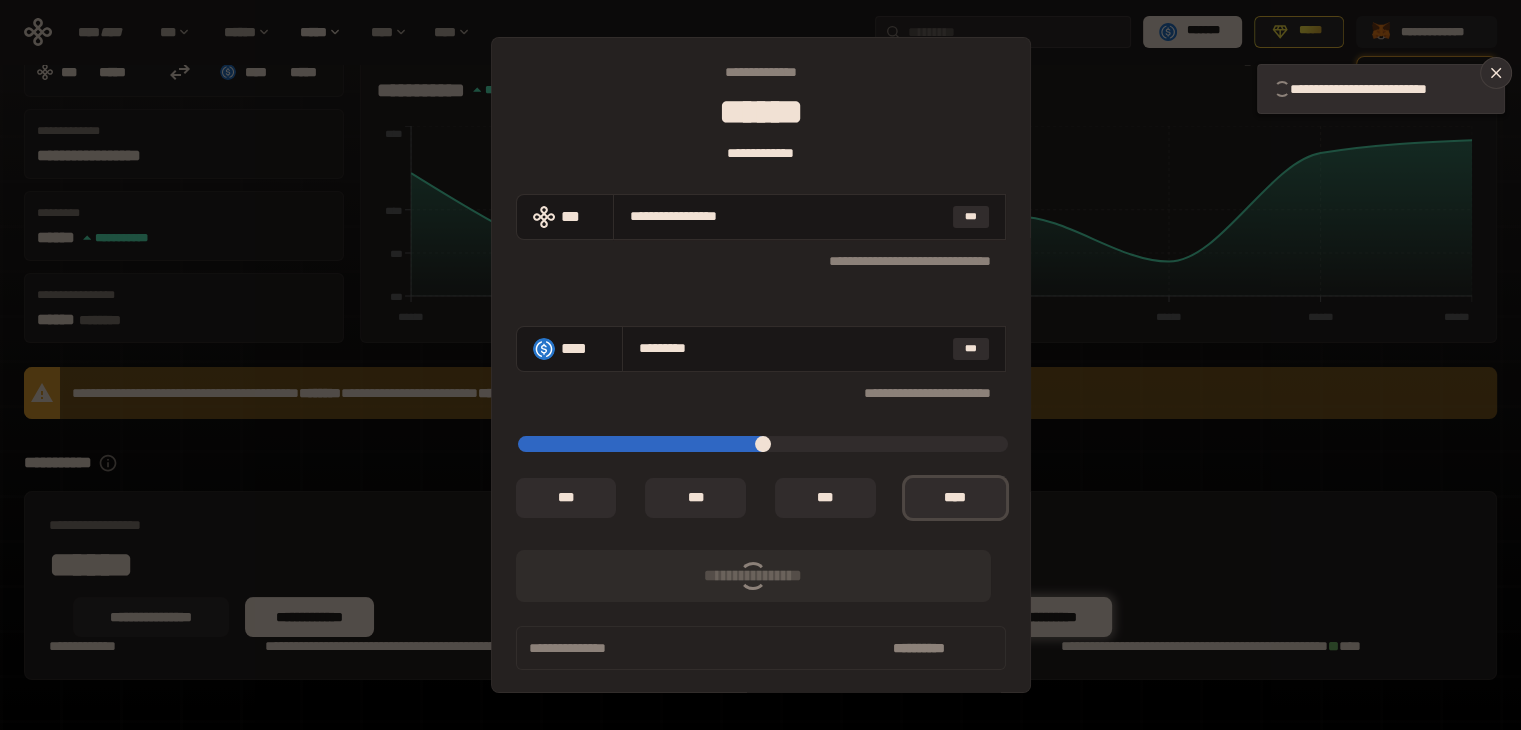 click on "[FIRST] [LAST] [ADDRESS] [CITY], [STATE] [POSTAL_CODE] [COUNTRY] [DATE] [TIME] [CREDIT_CARD] [EXPIRY_DATE] [CVV] [NAME] [ADDRESS] [CITY], [STATE] [POSTAL_CODE] [COUNTRY] [DATE] [TIME] [CREDIT_CARD] [EXPIRY_DATE] [CVV]" at bounding box center (760, 365) 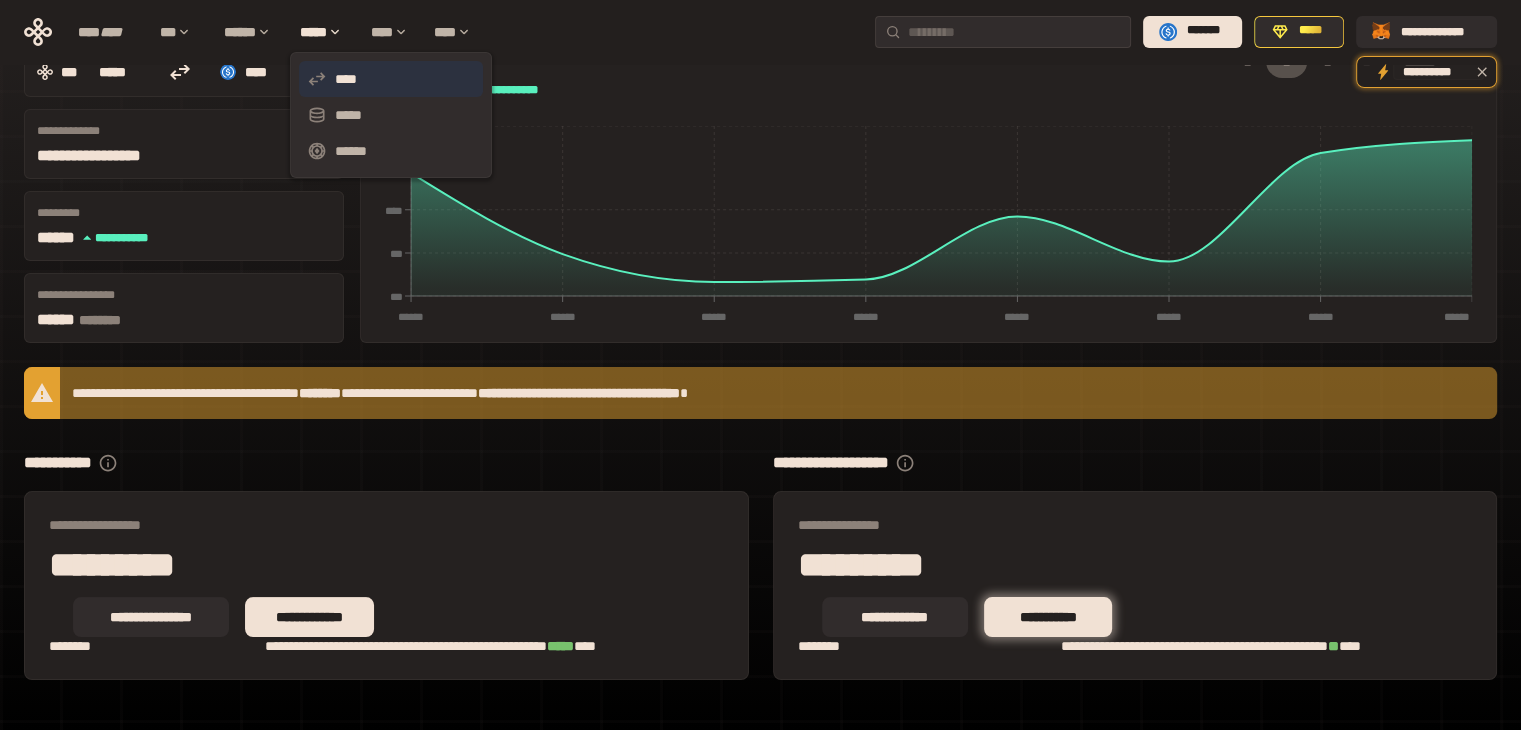 click on "****" at bounding box center (391, 79) 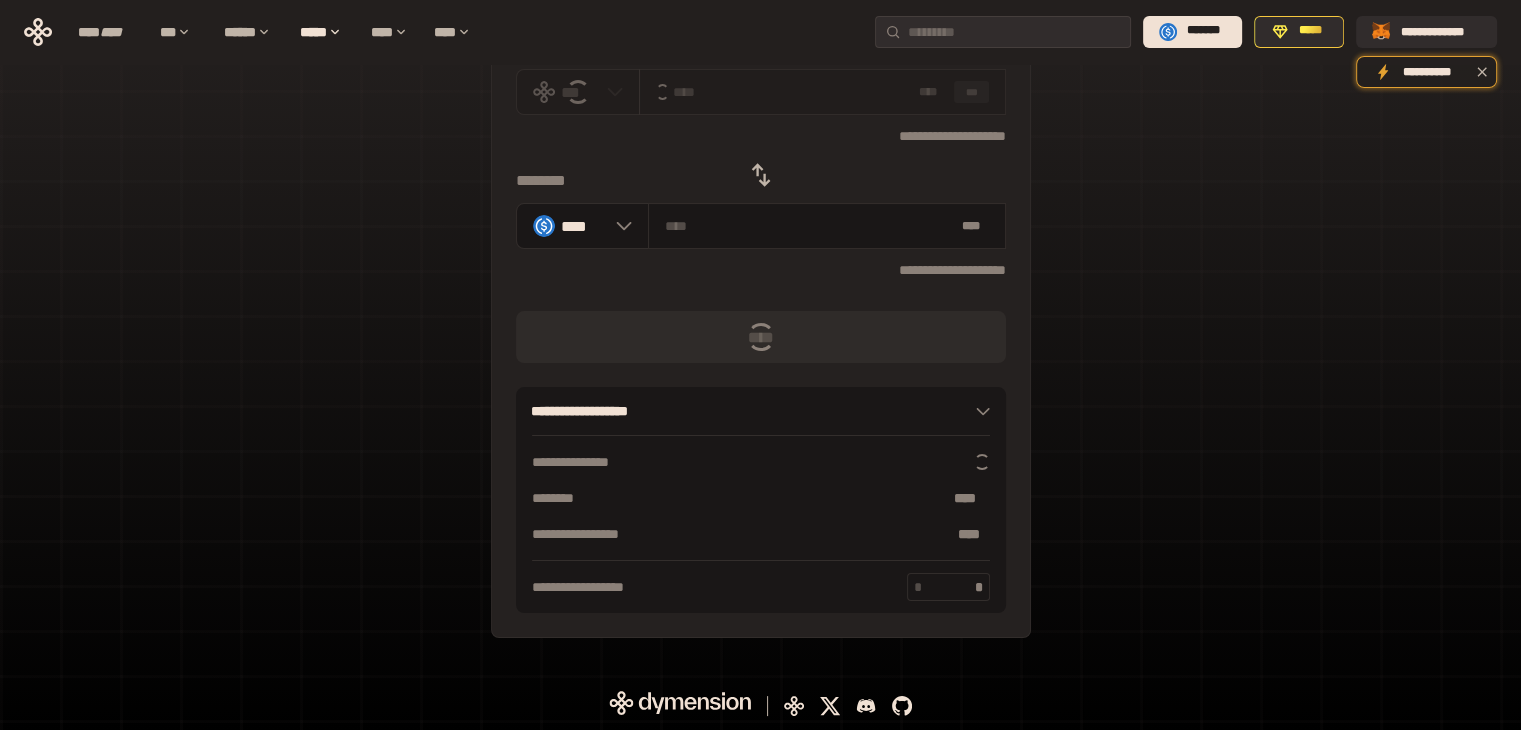 scroll, scrollTop: 0, scrollLeft: 0, axis: both 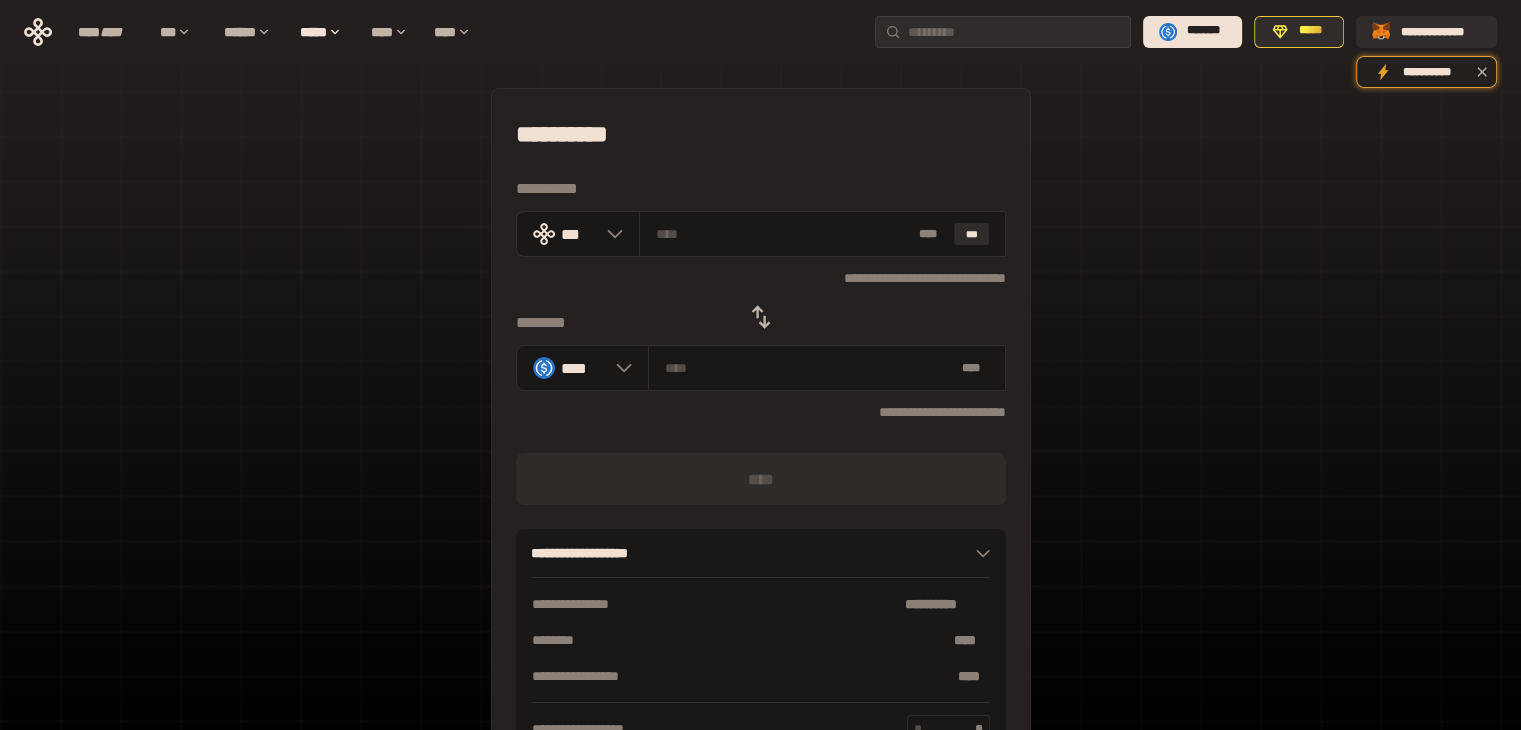 click 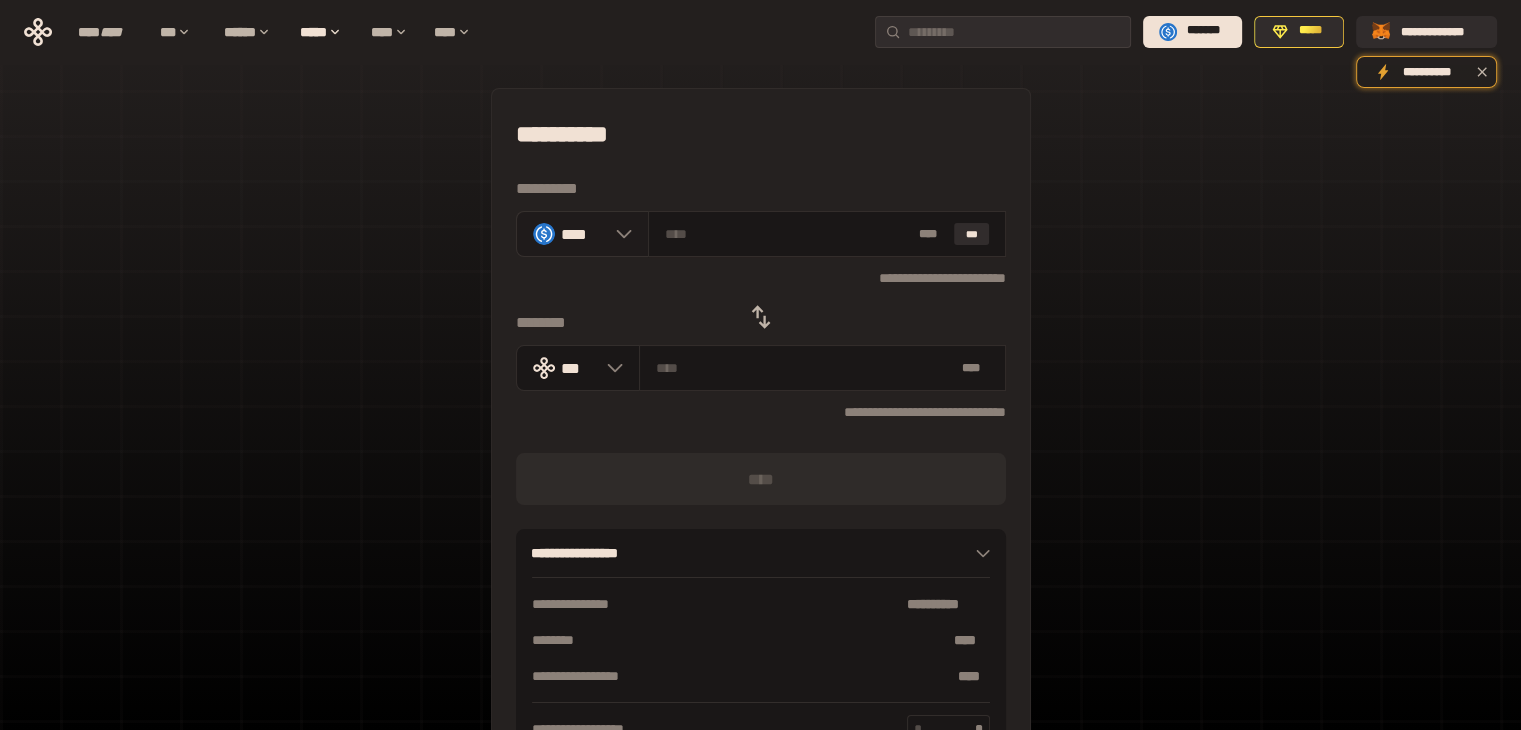 click on "****" at bounding box center (582, 234) 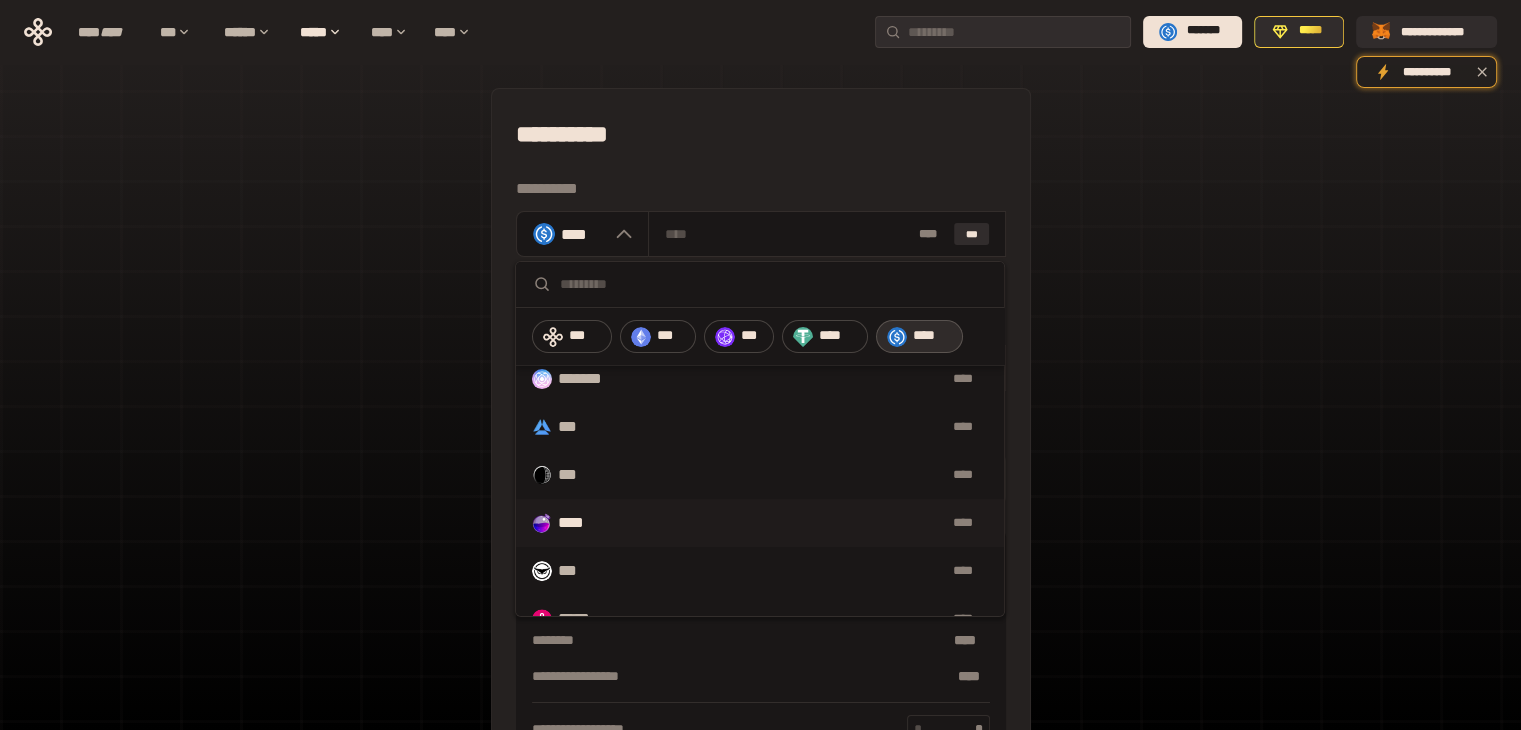 scroll, scrollTop: 600, scrollLeft: 0, axis: vertical 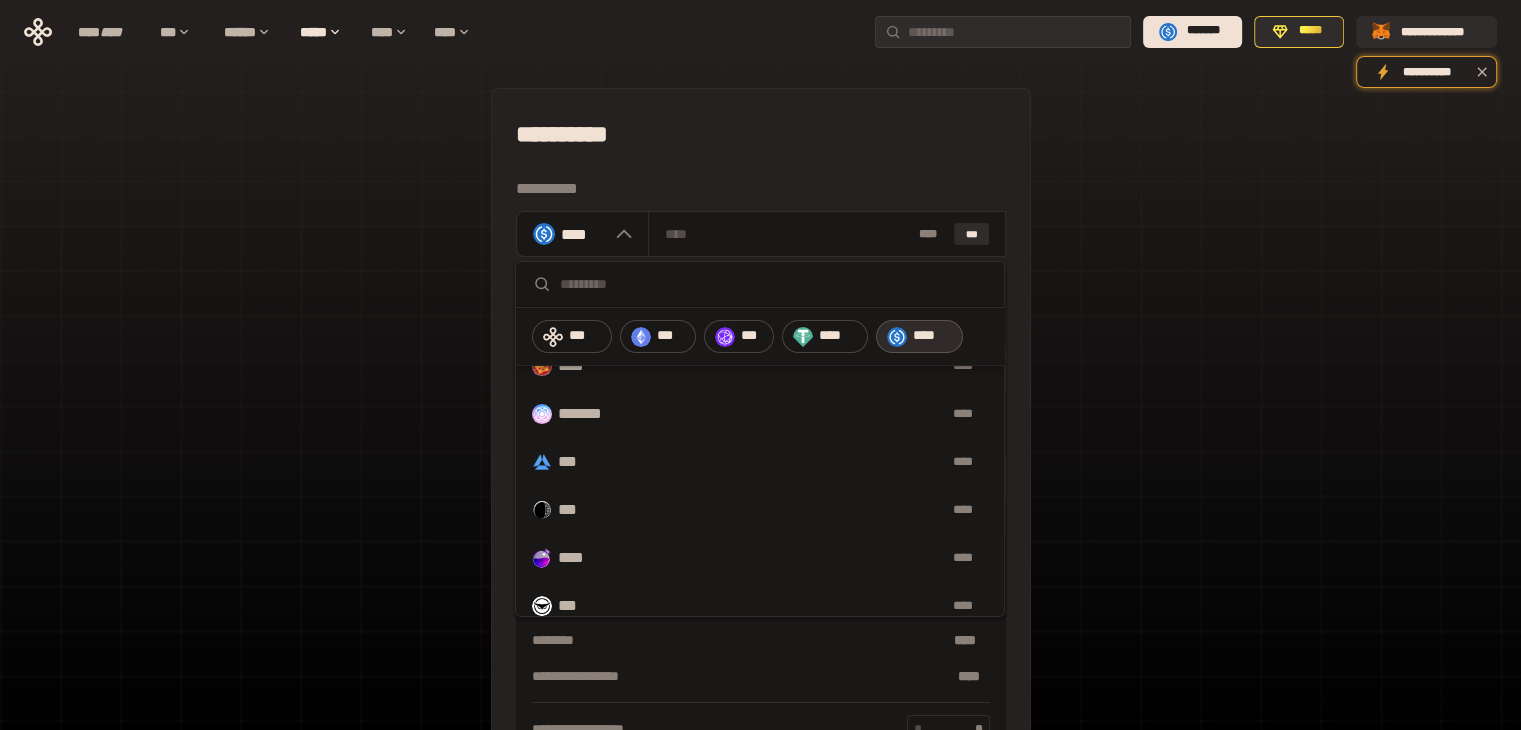 click on "[FIRST] [LAST] [PHONE] [EMAIL] [ADDRESS] [CITY], [STATE] [POSTAL_CODE] [COUNTRY] [DATE] [TIME] [CREDIT_CARD] [EXPIRY_DATE] [CVV] [NAME] [ADDRESS] [CITY], [STATE] [POSTAL_CODE] [COUNTRY] [DATE] [TIME] [CREDIT_CARD] [EXPIRY_DATE] [CVV]" at bounding box center [760, 444] 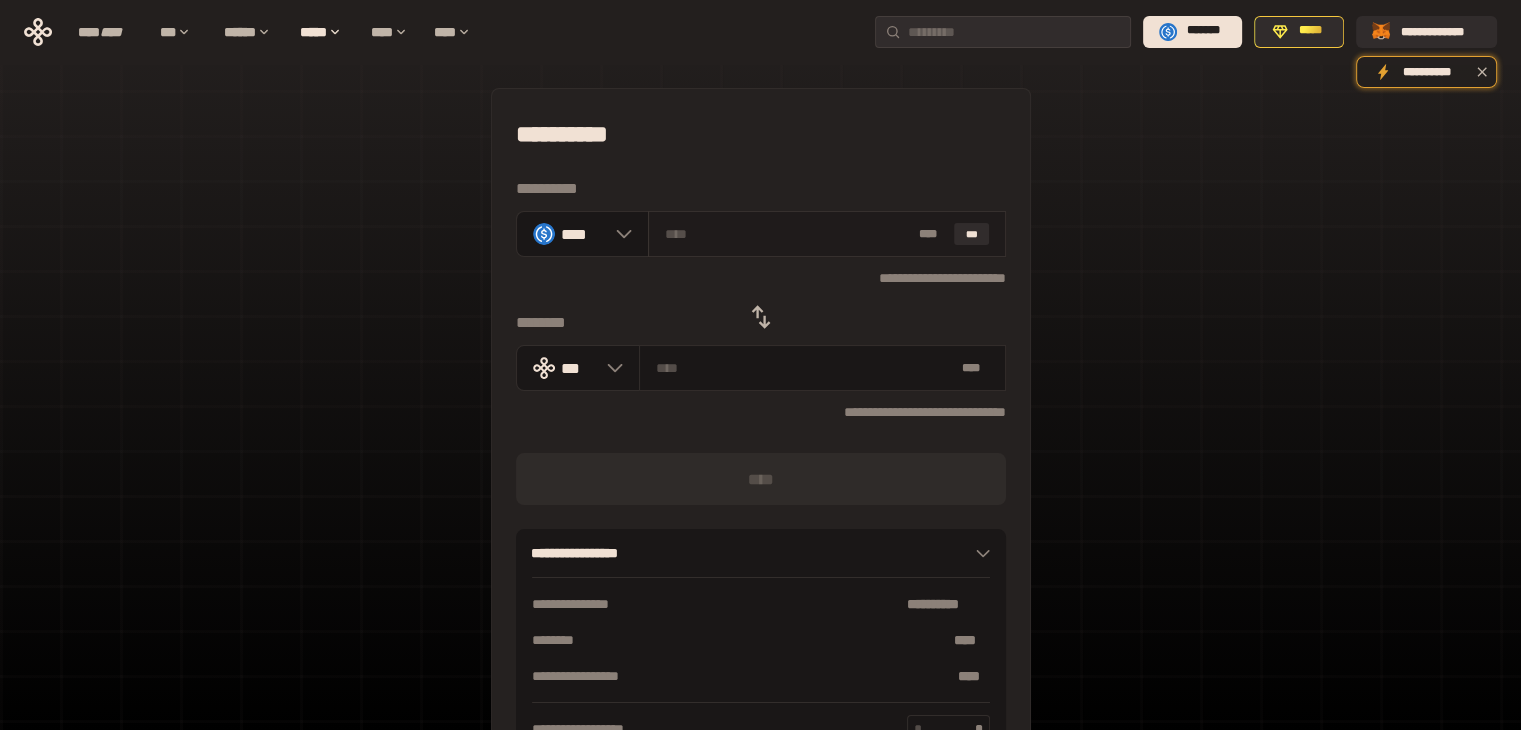 click on "* ** ***" at bounding box center (827, 234) 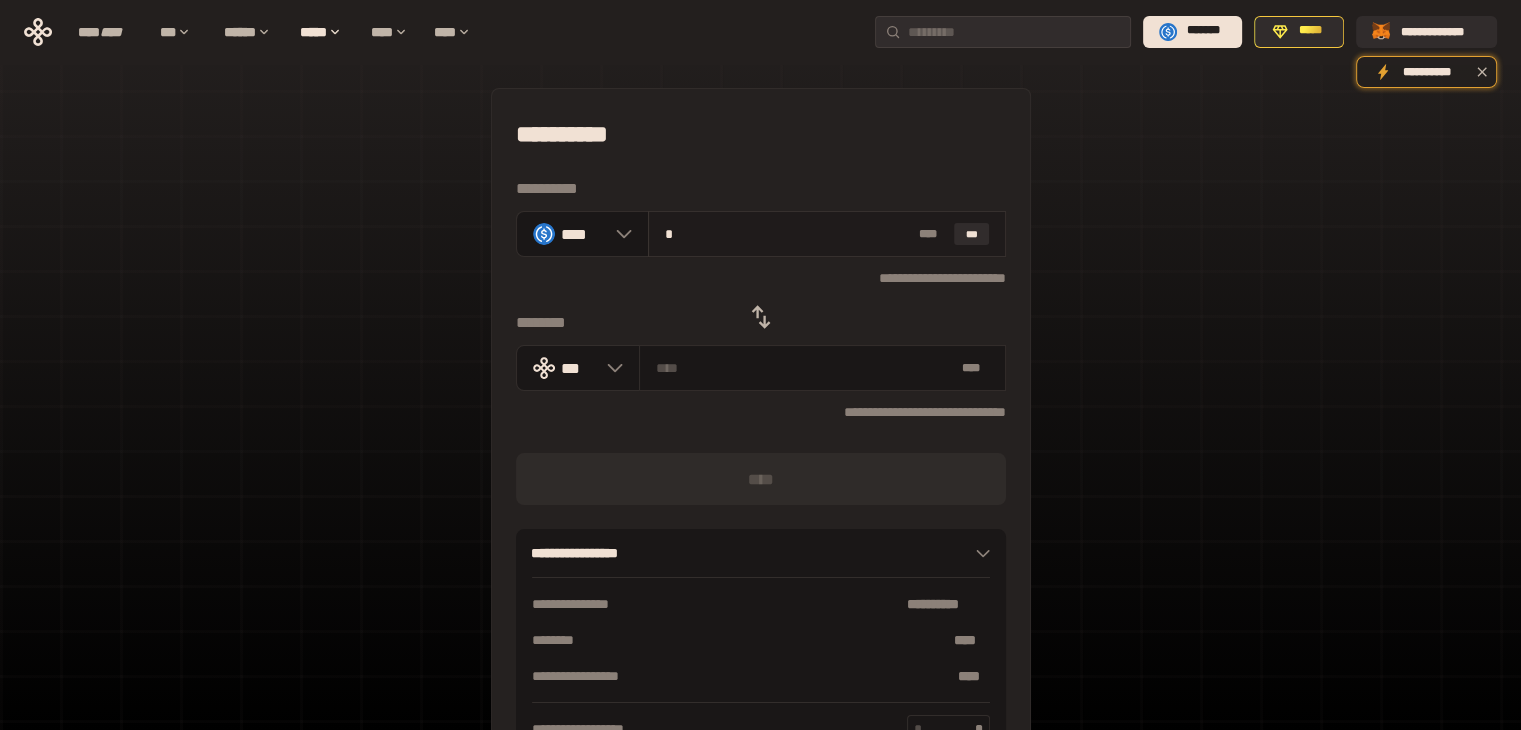 type on "**********" 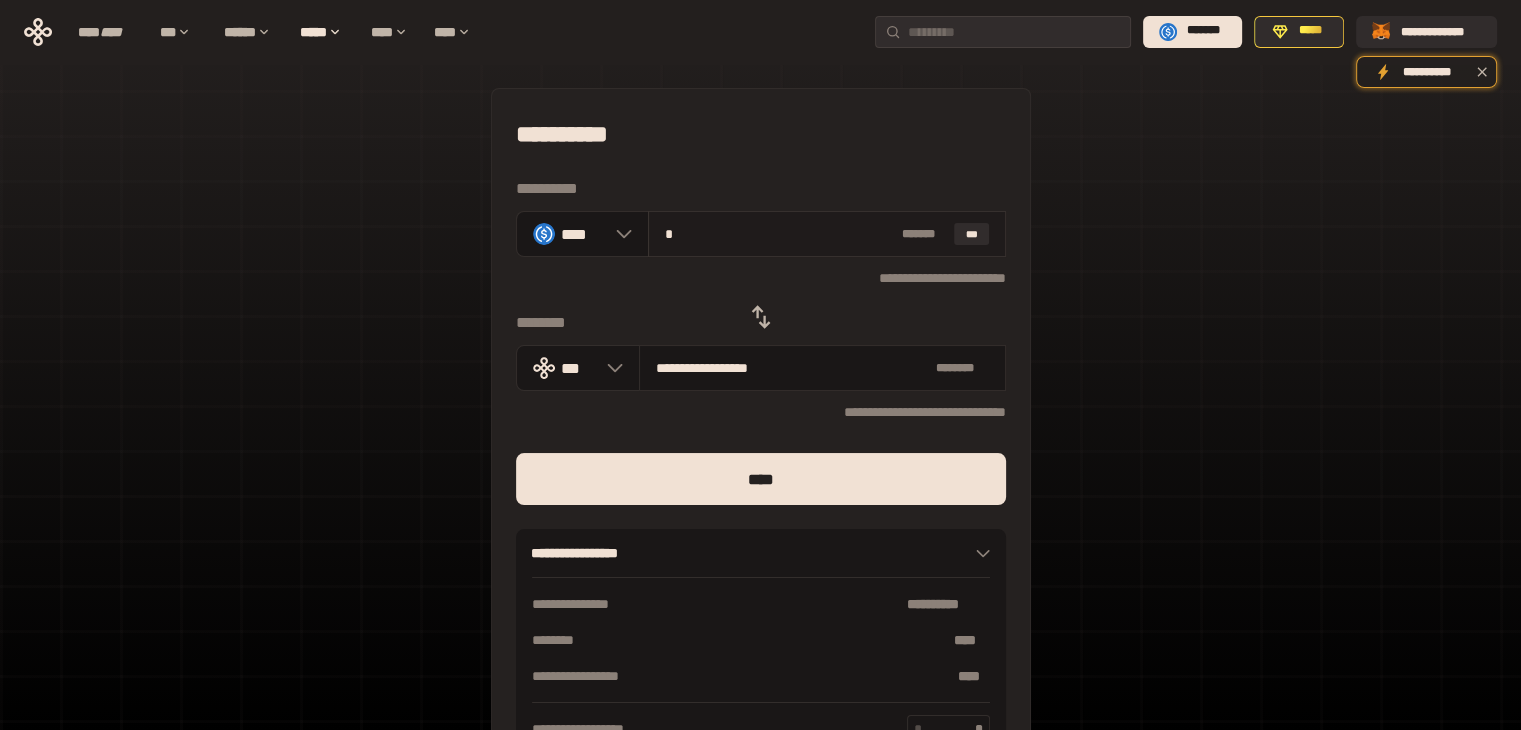 type on "**" 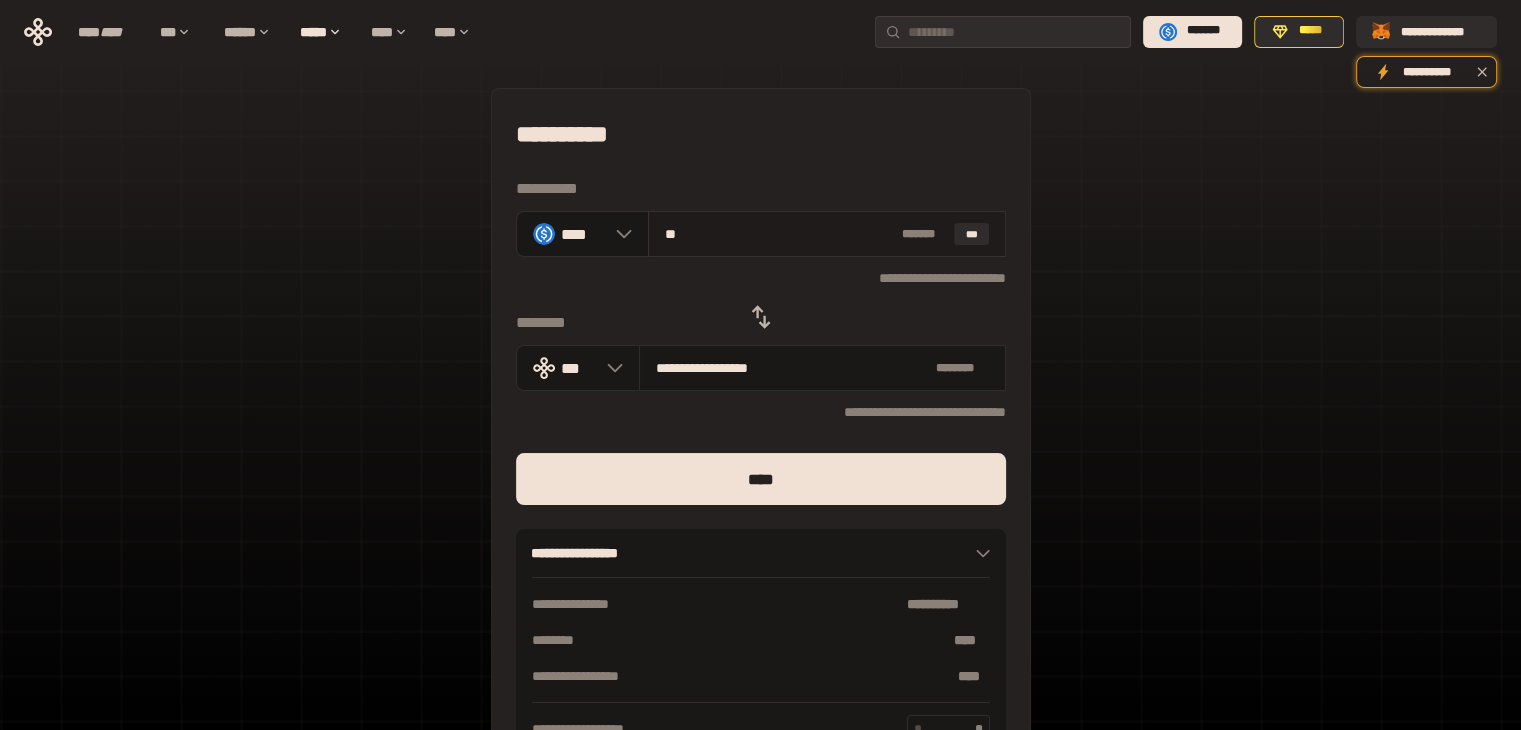 type on "**********" 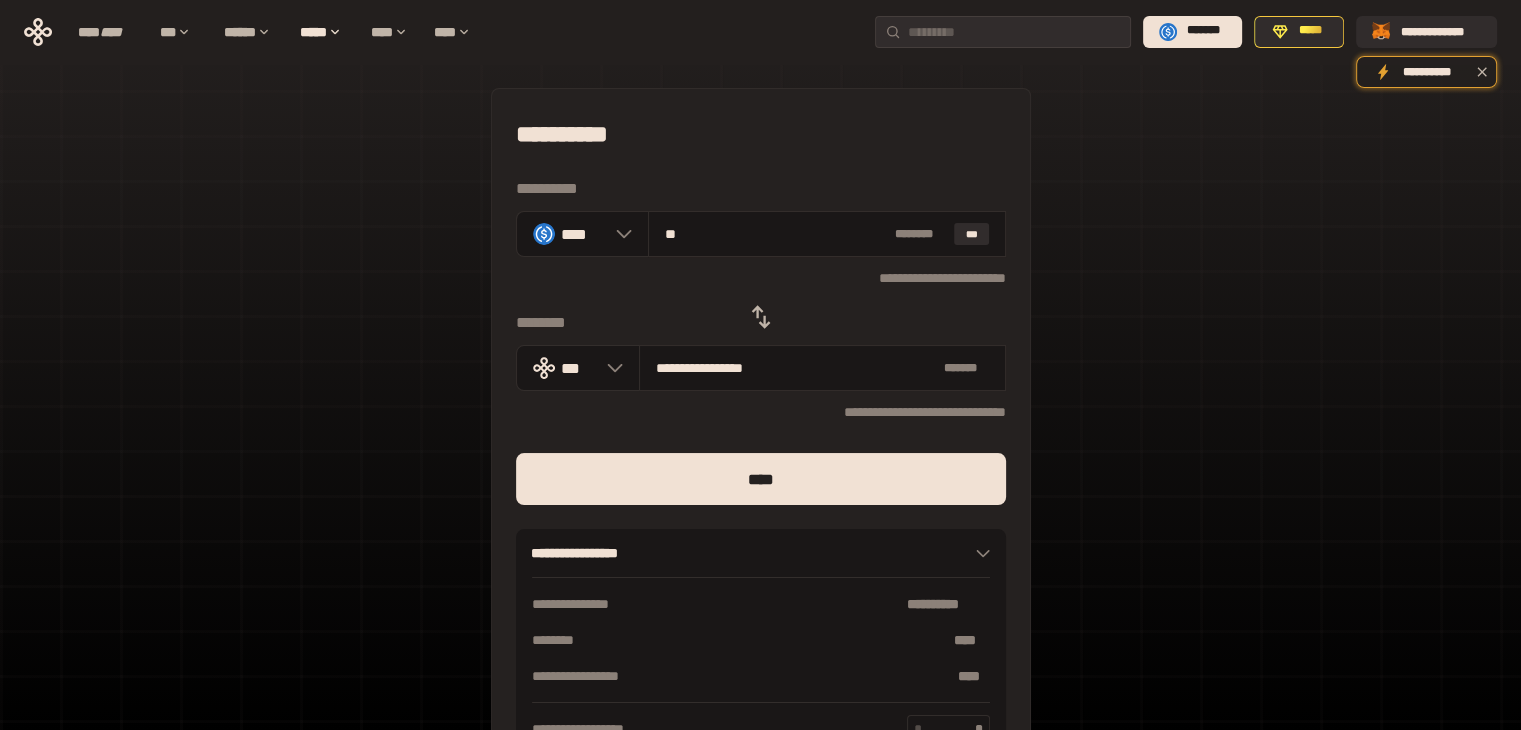 type on "**" 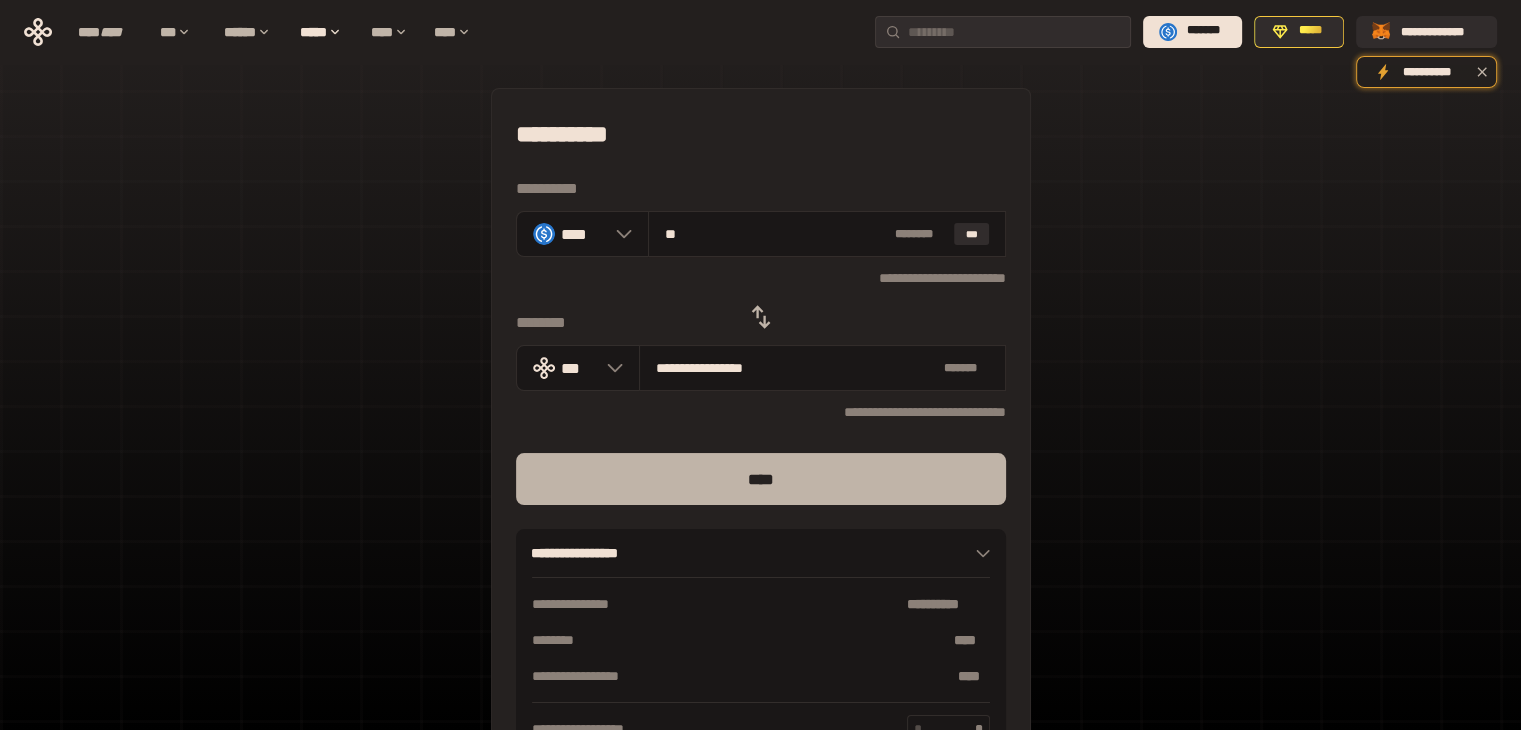 click on "****" at bounding box center [761, 479] 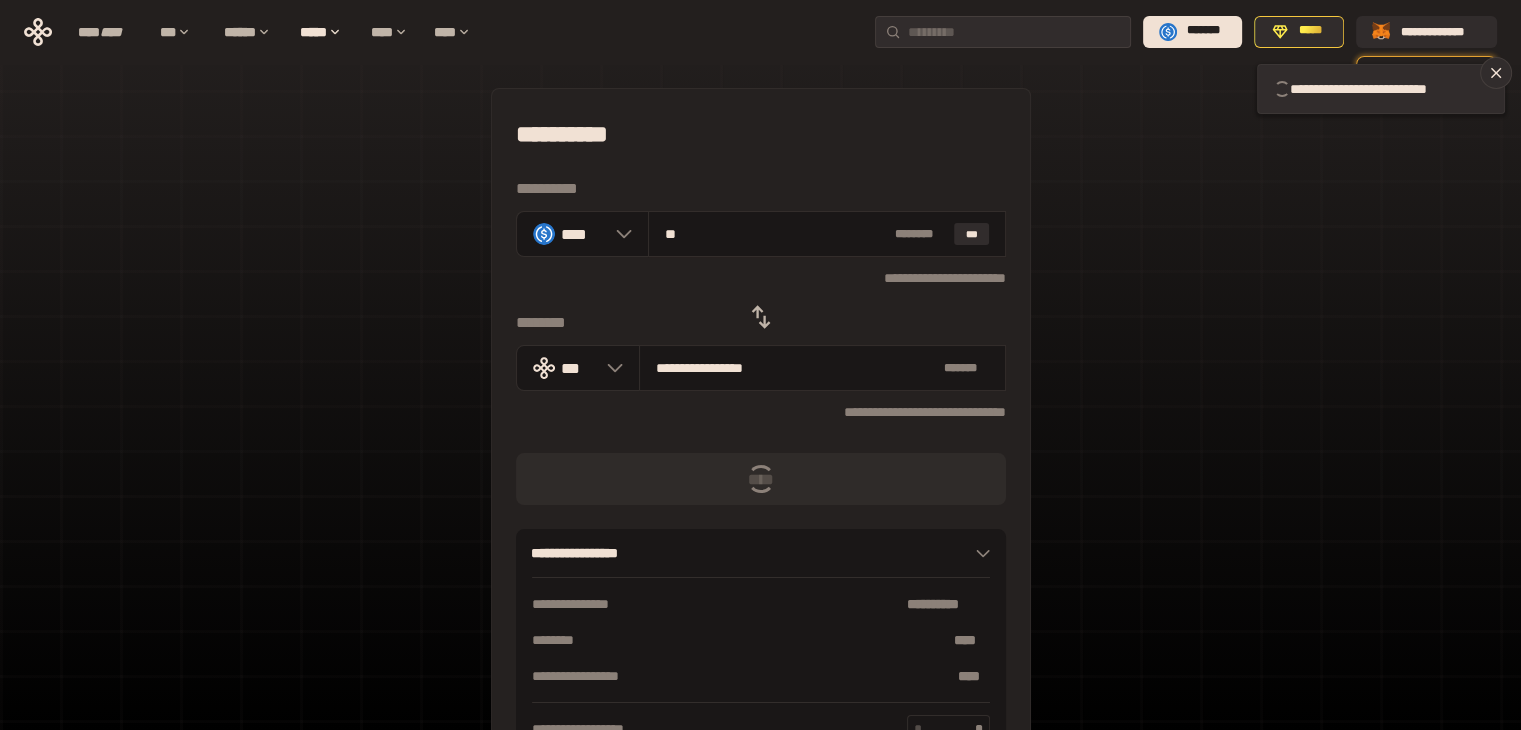 type 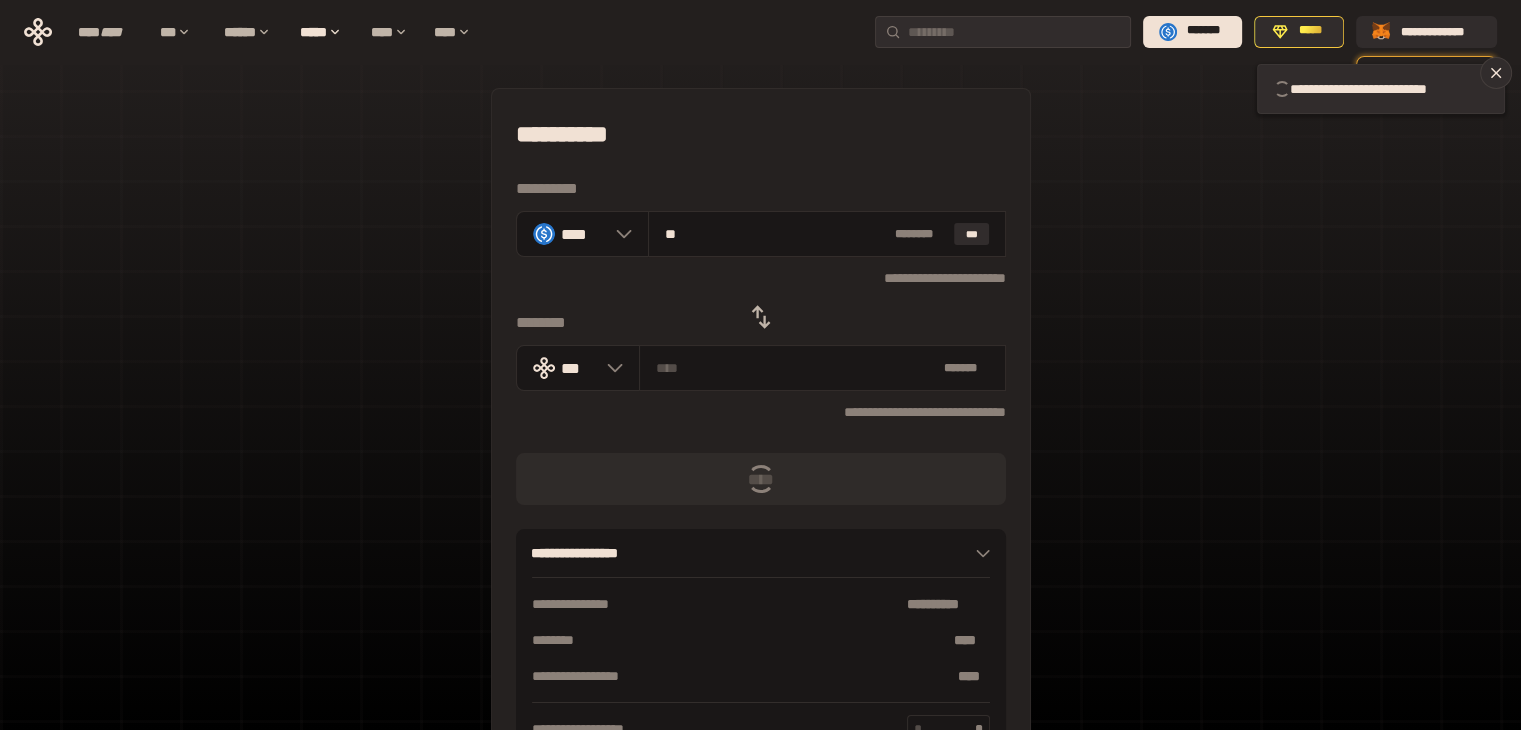type 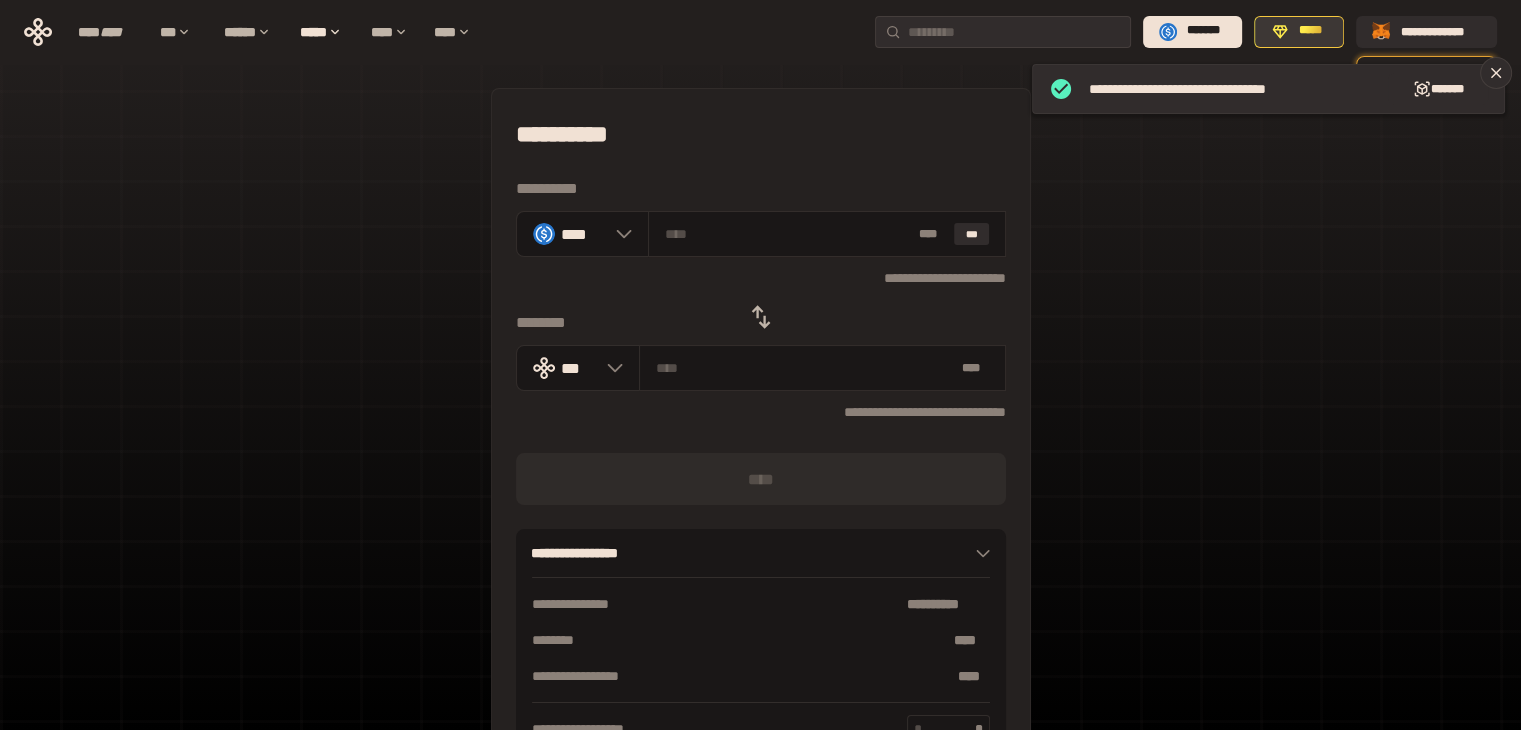 click on "*****" at bounding box center (1310, 31) 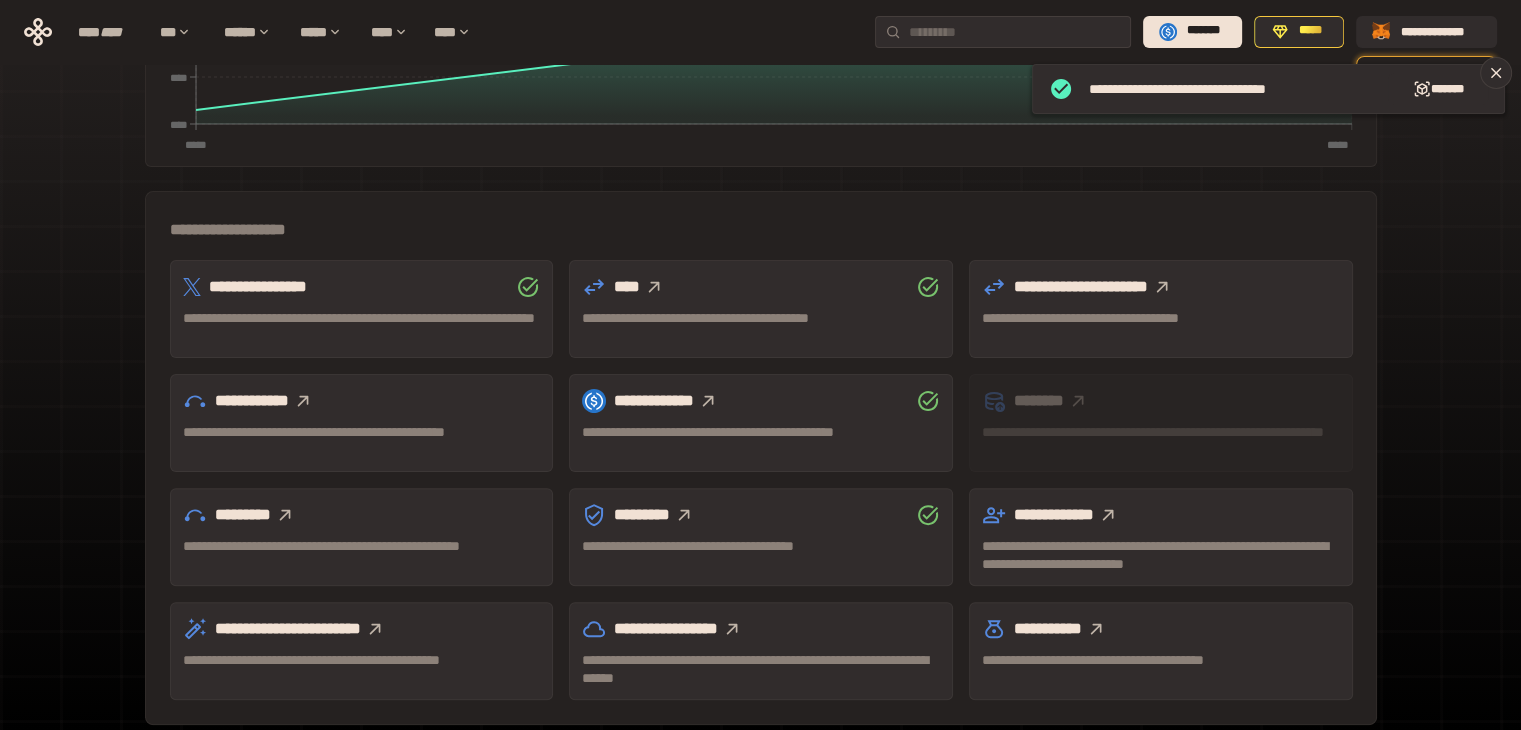 scroll, scrollTop: 0, scrollLeft: 0, axis: both 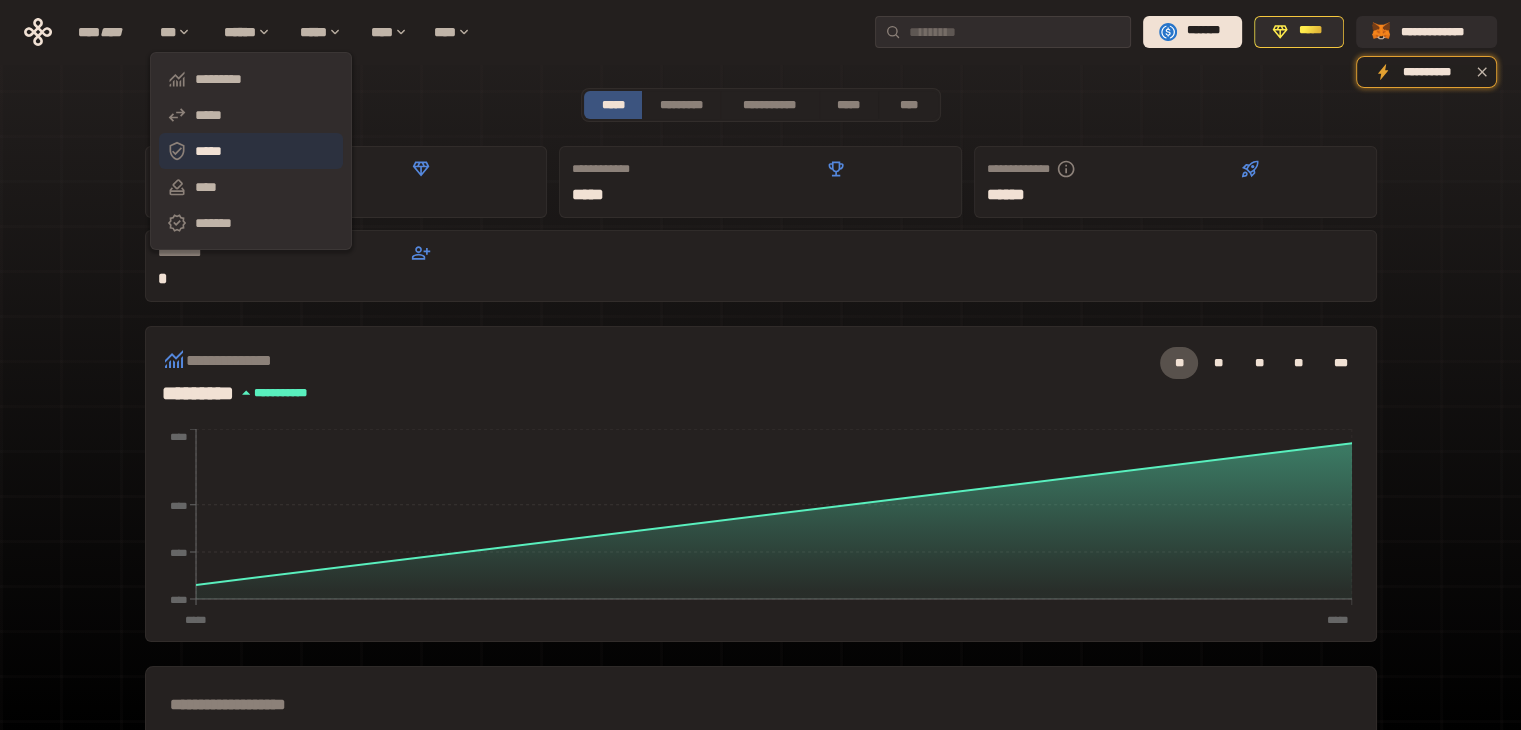 click on "*****" at bounding box center [251, 151] 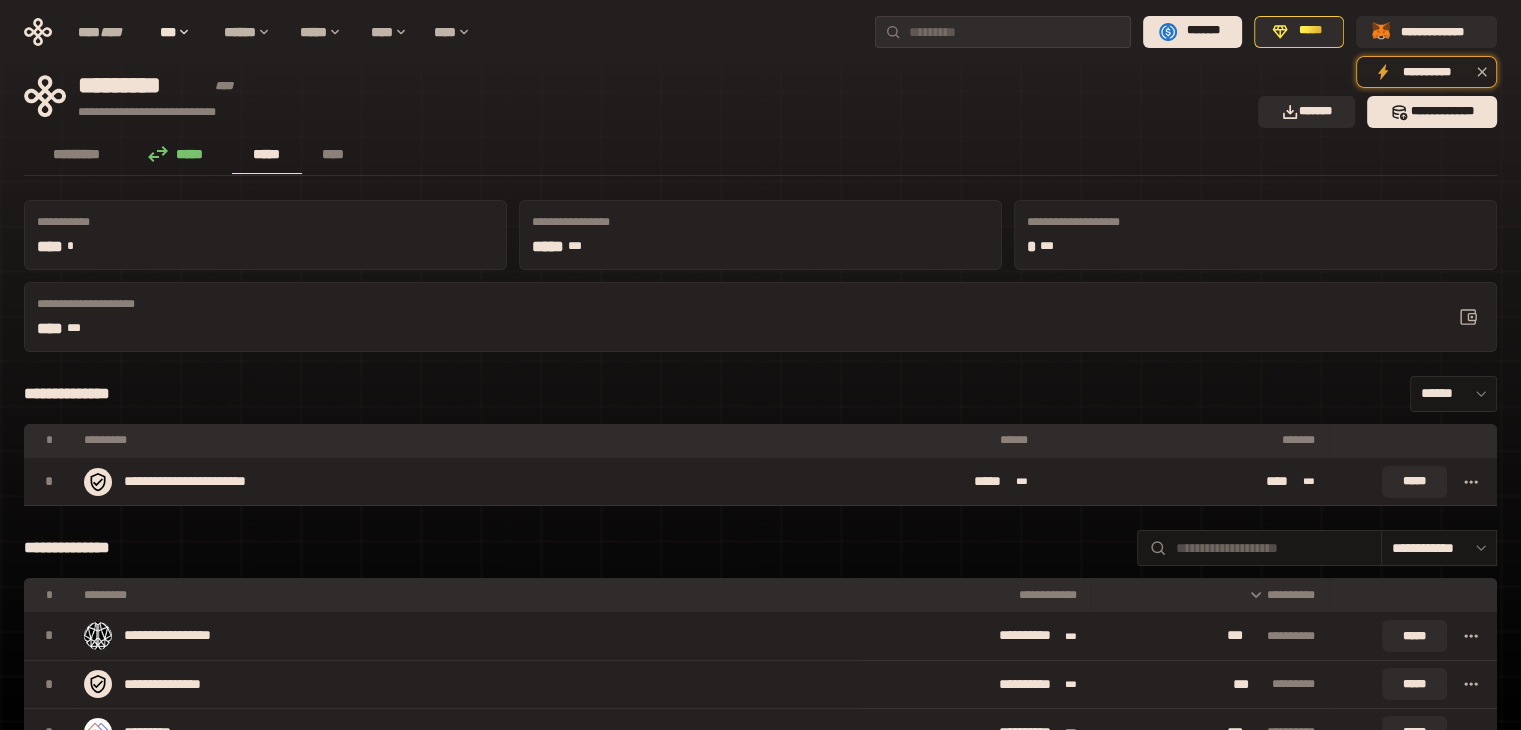 click on "**********" at bounding box center (1210, 595) 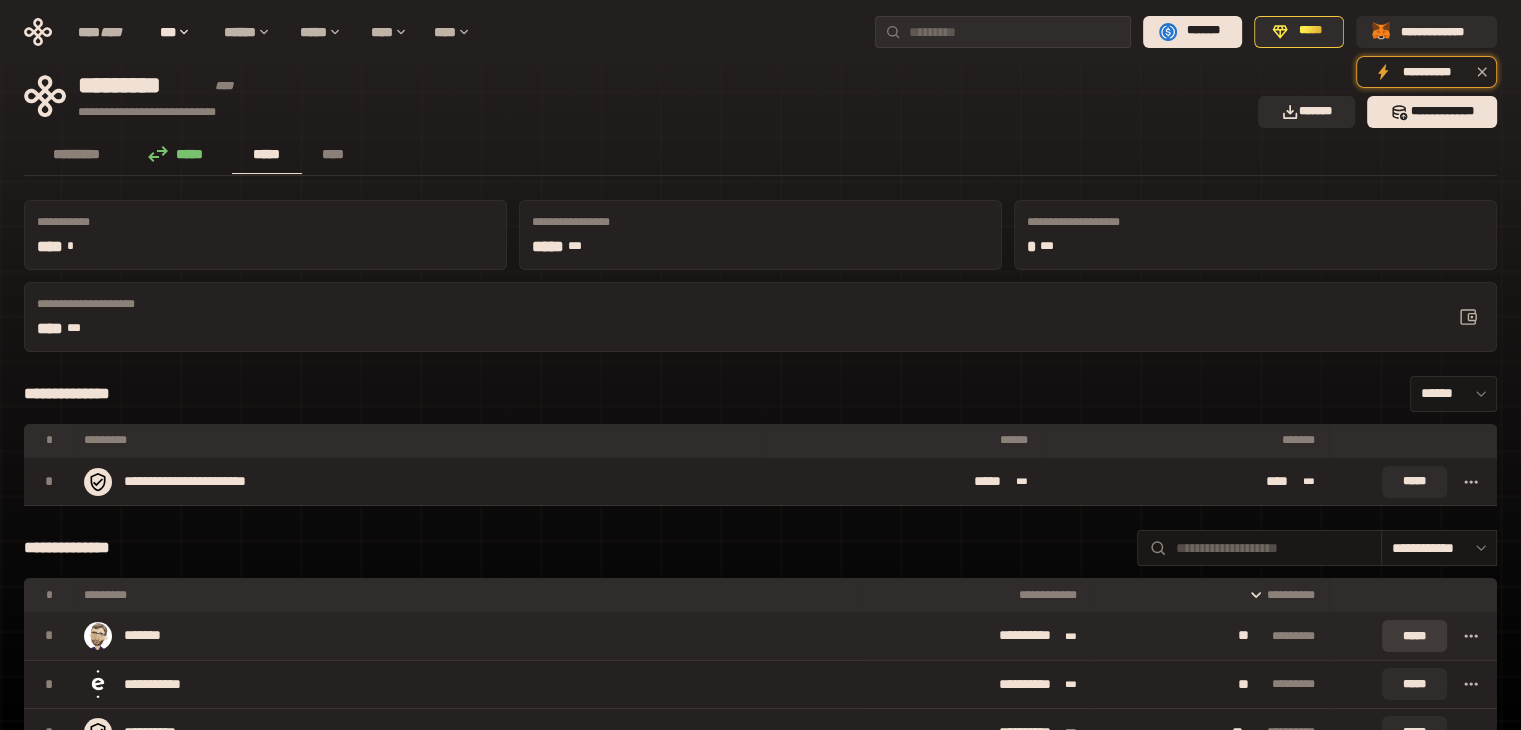 click on "*****" at bounding box center (1414, 636) 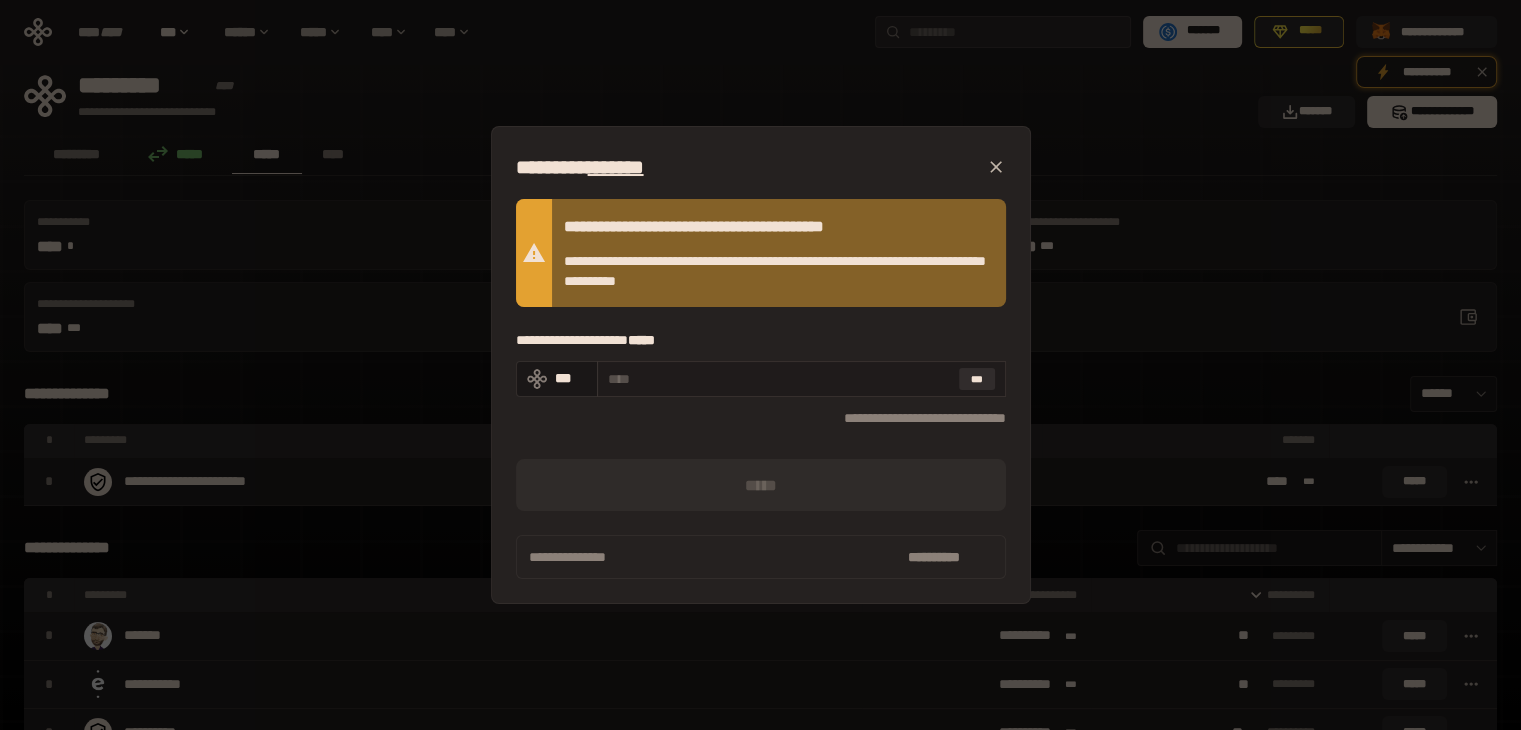 click at bounding box center [779, 379] 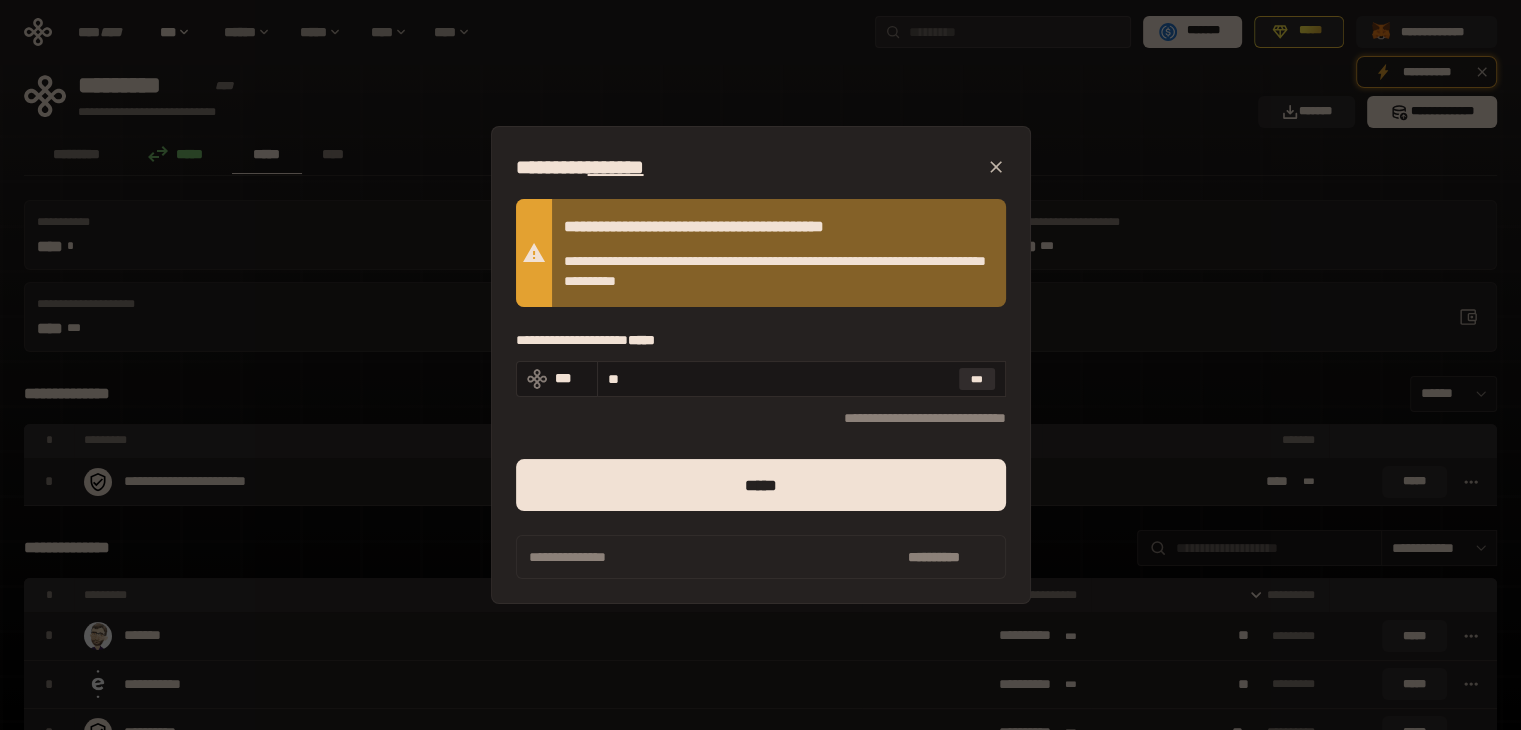 type on "**" 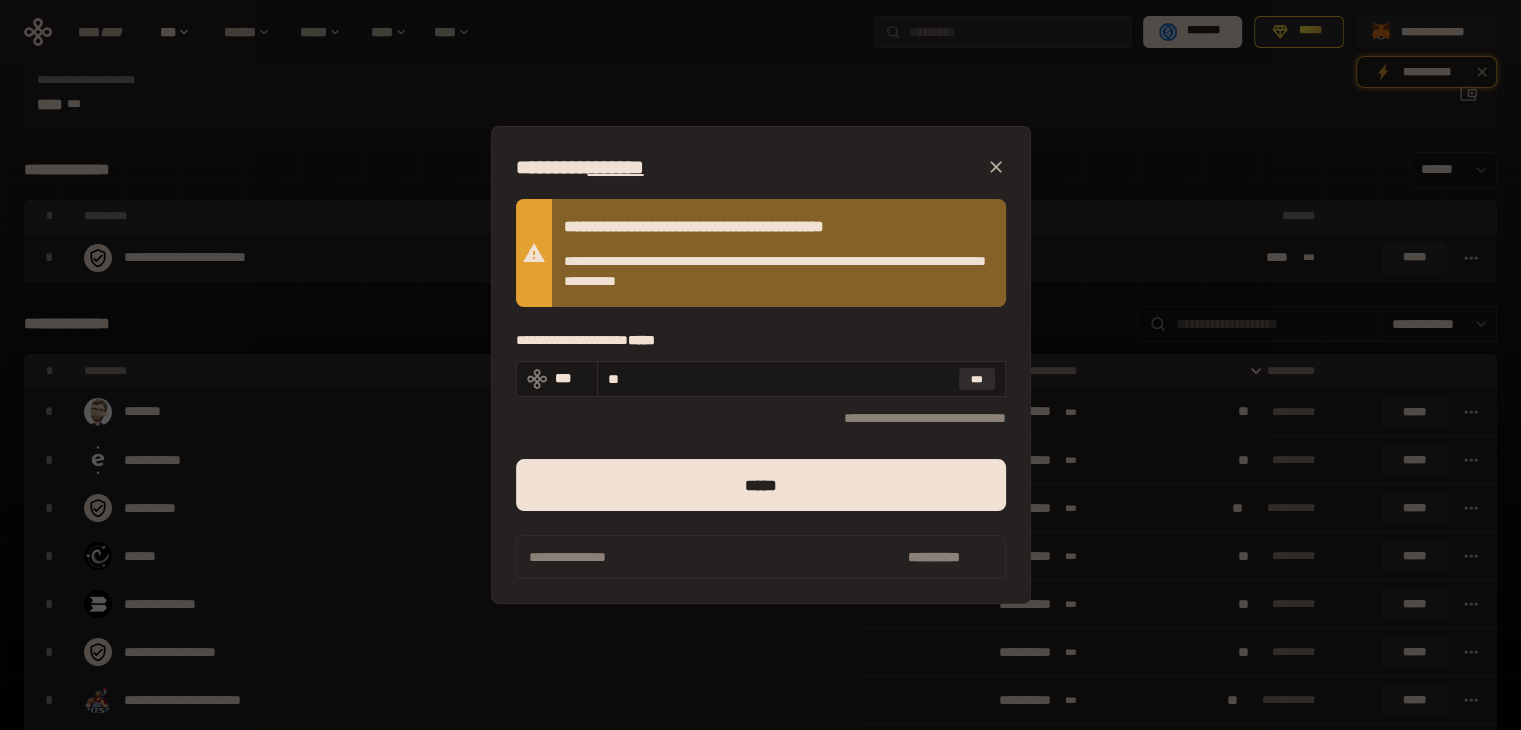 scroll, scrollTop: 500, scrollLeft: 0, axis: vertical 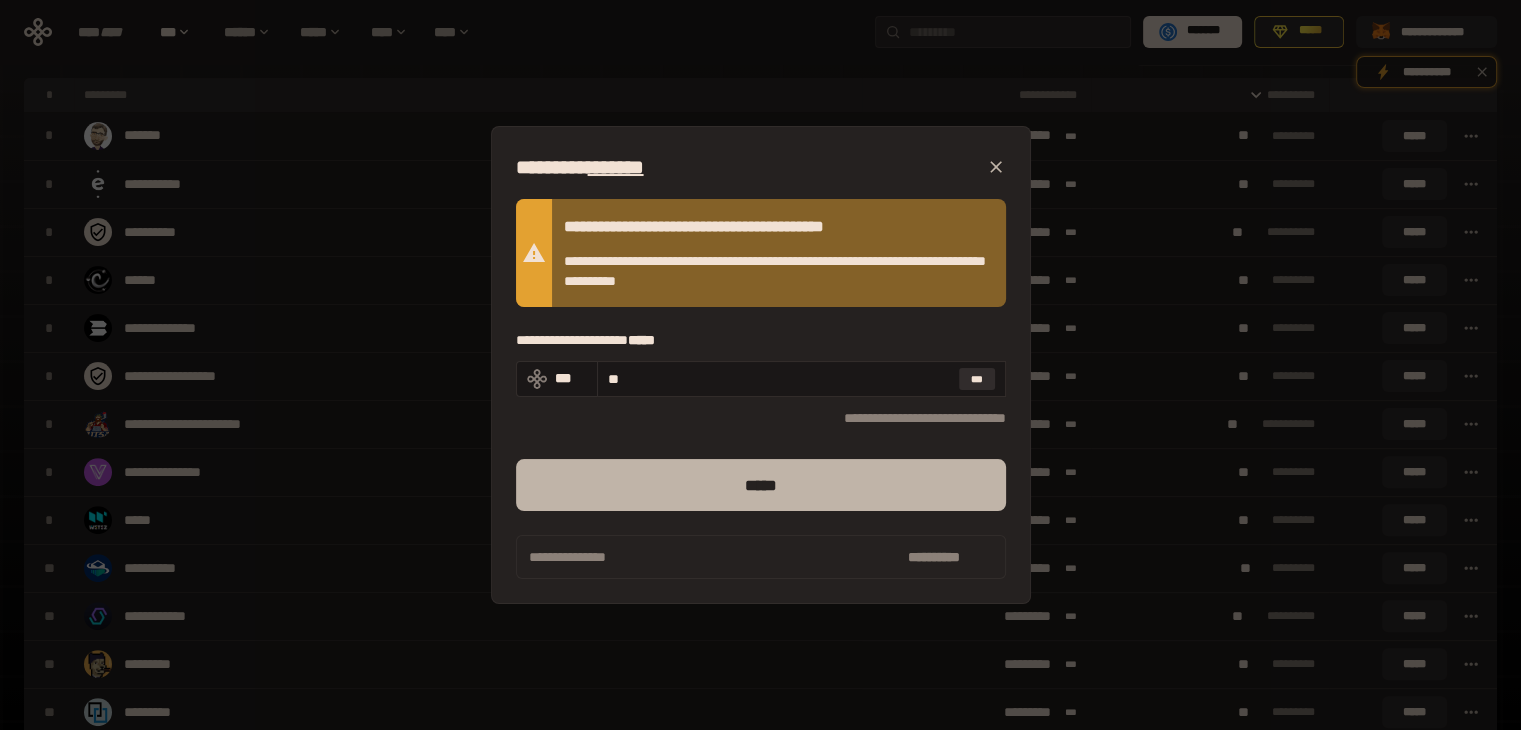 click on "*****" at bounding box center (761, 485) 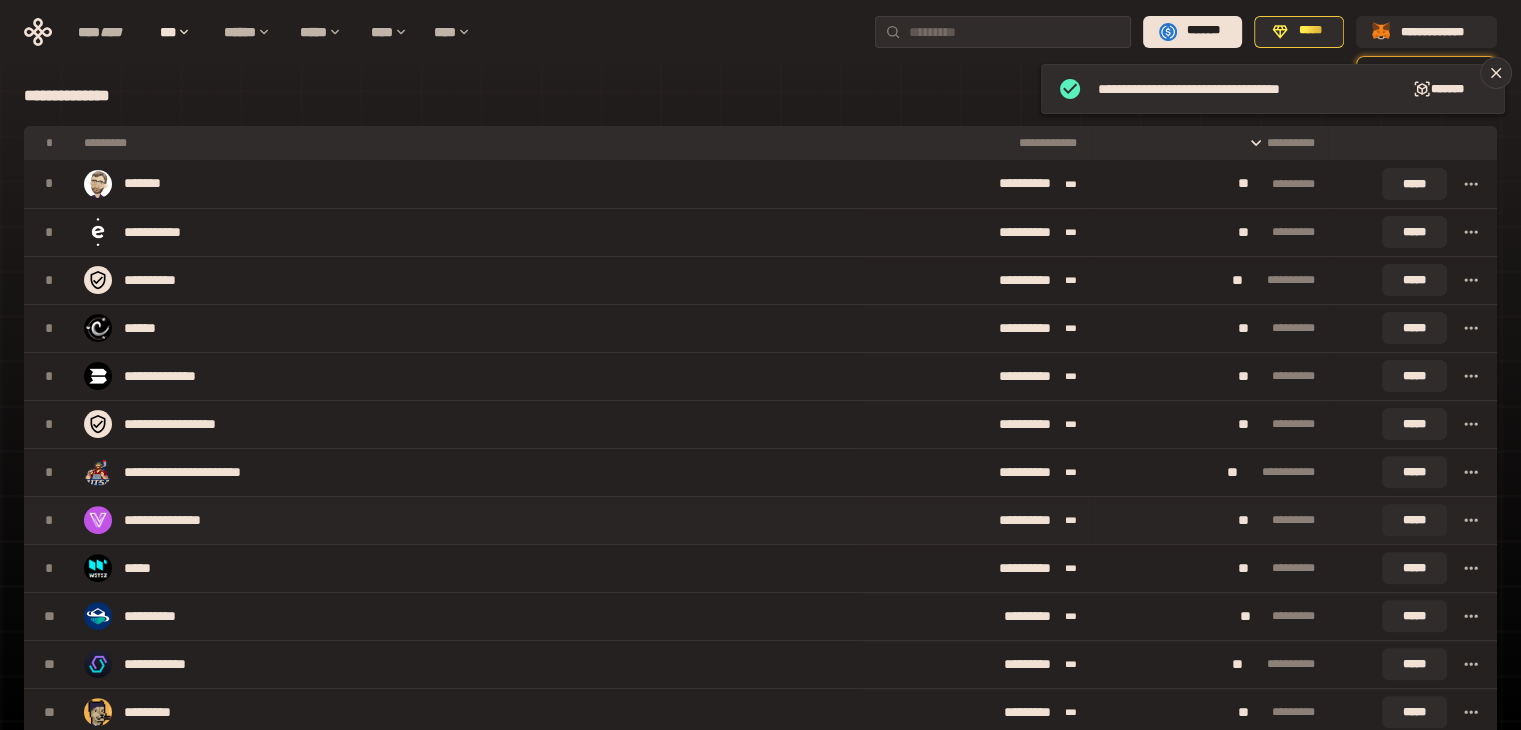 scroll, scrollTop: 0, scrollLeft: 0, axis: both 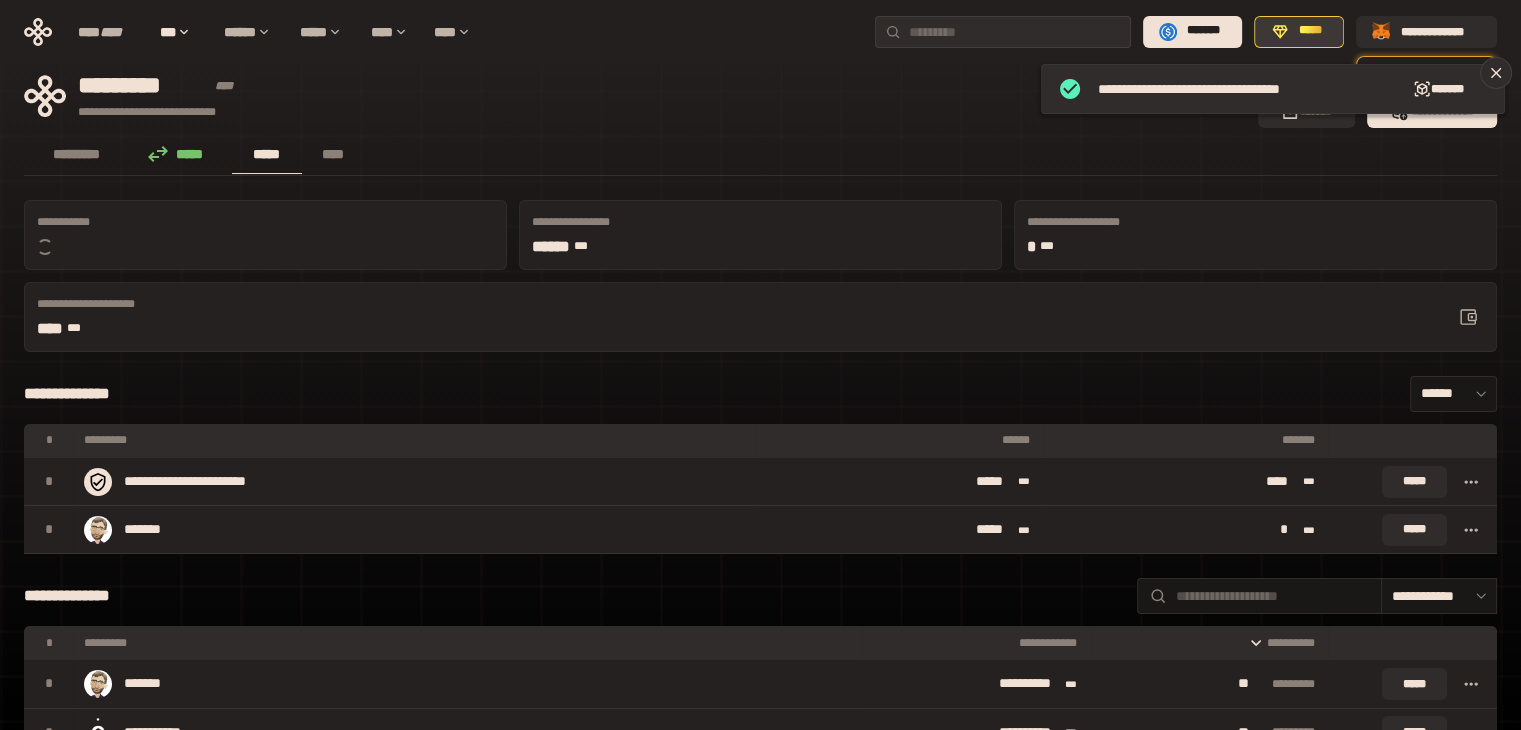 click 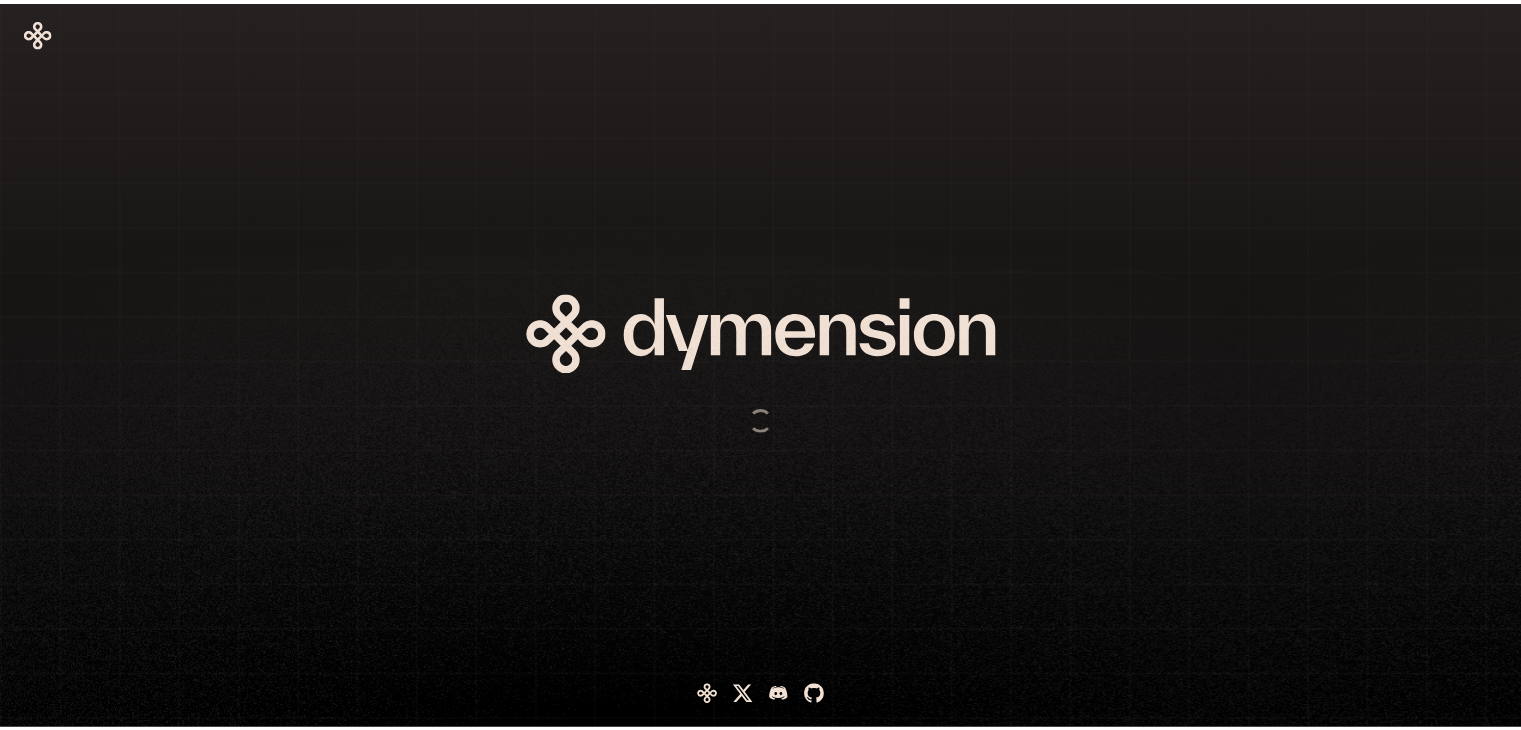 scroll, scrollTop: 0, scrollLeft: 0, axis: both 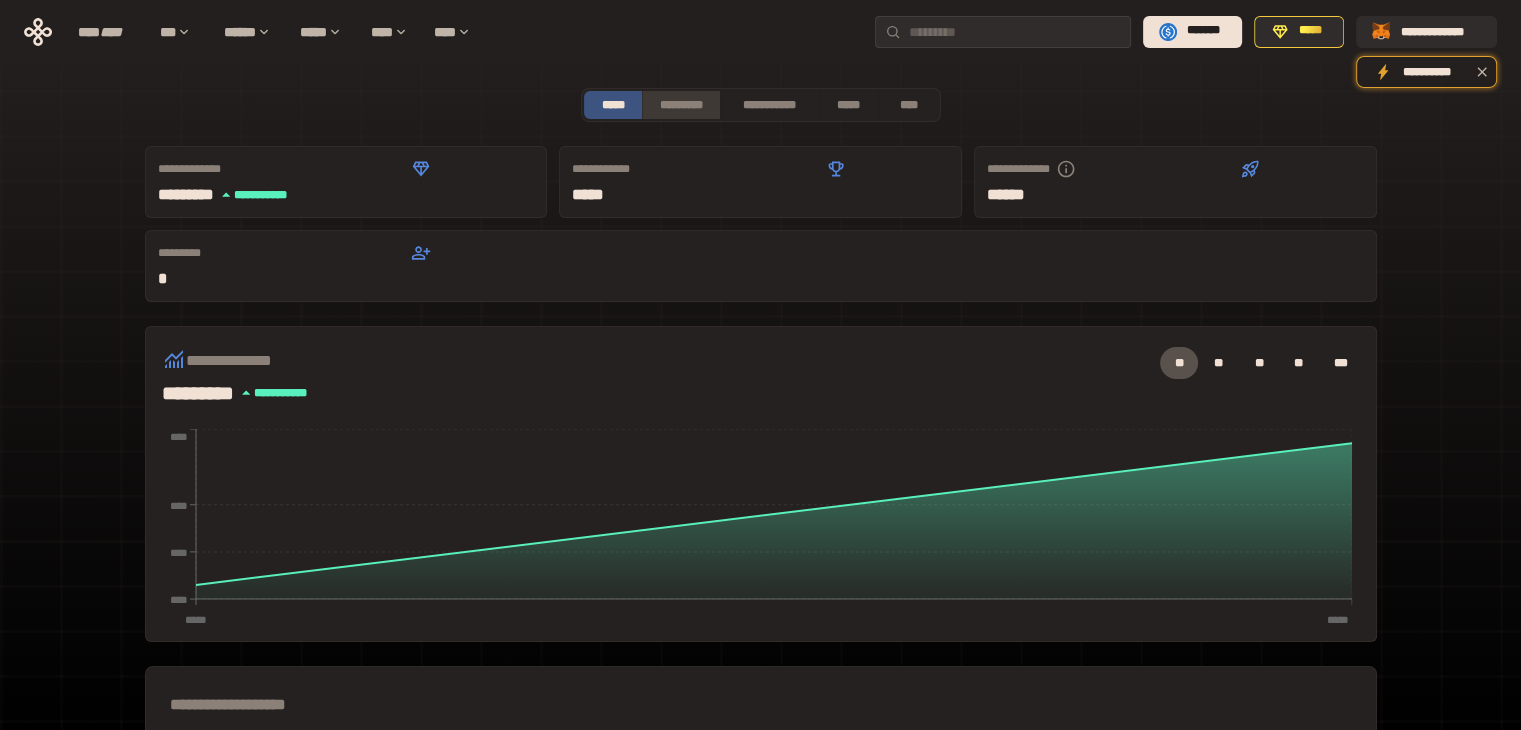 click on "*********" at bounding box center (680, 105) 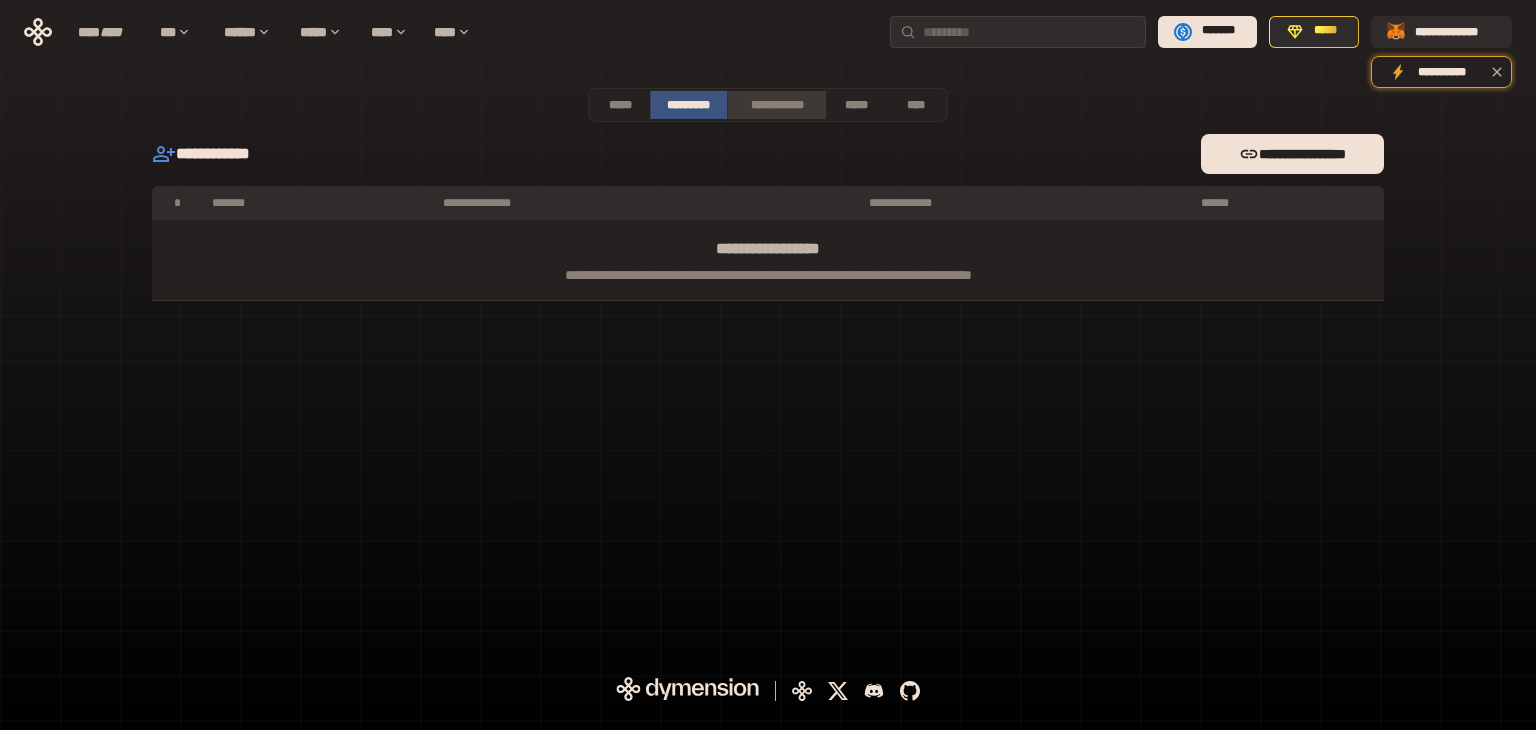 click on "**********" at bounding box center (776, 105) 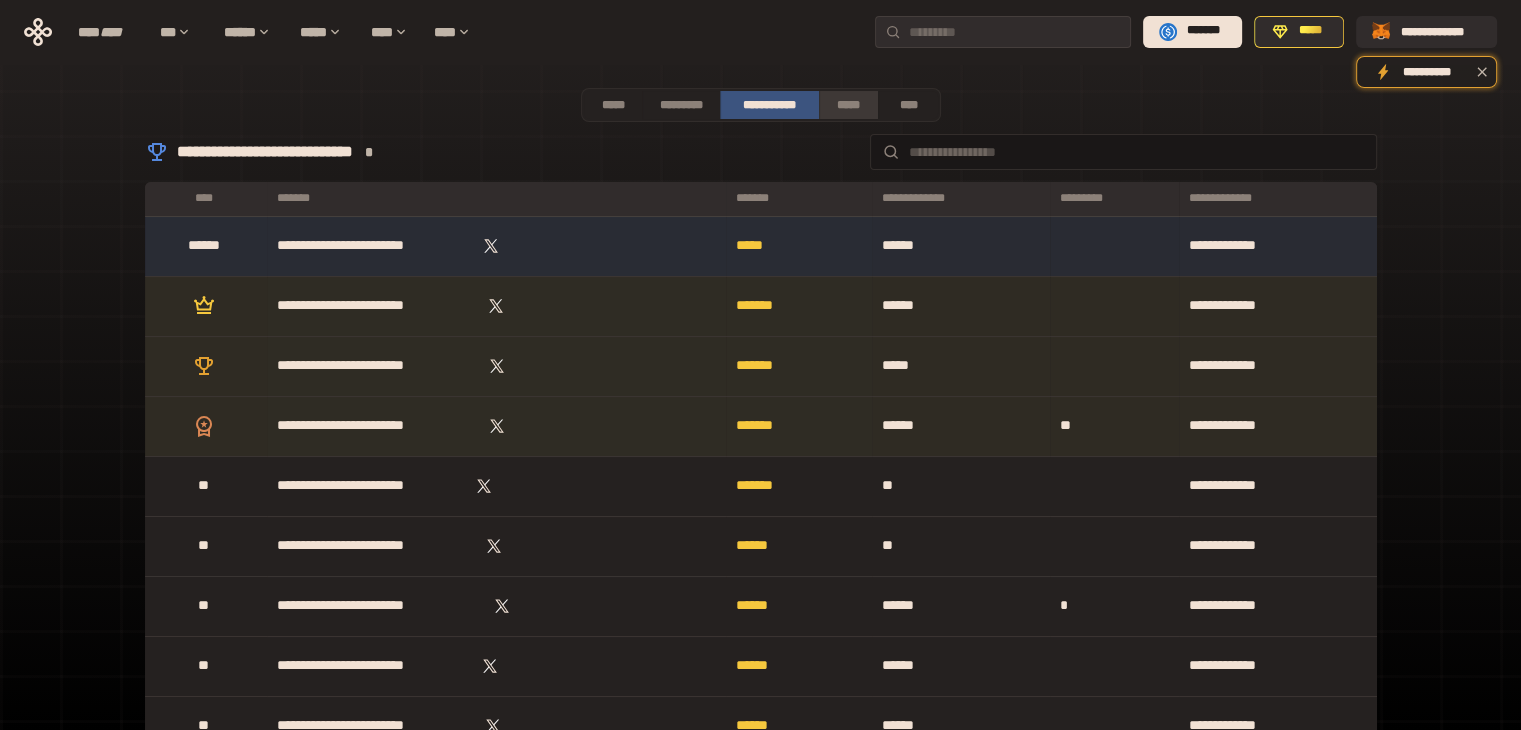 click on "*****" at bounding box center (849, 105) 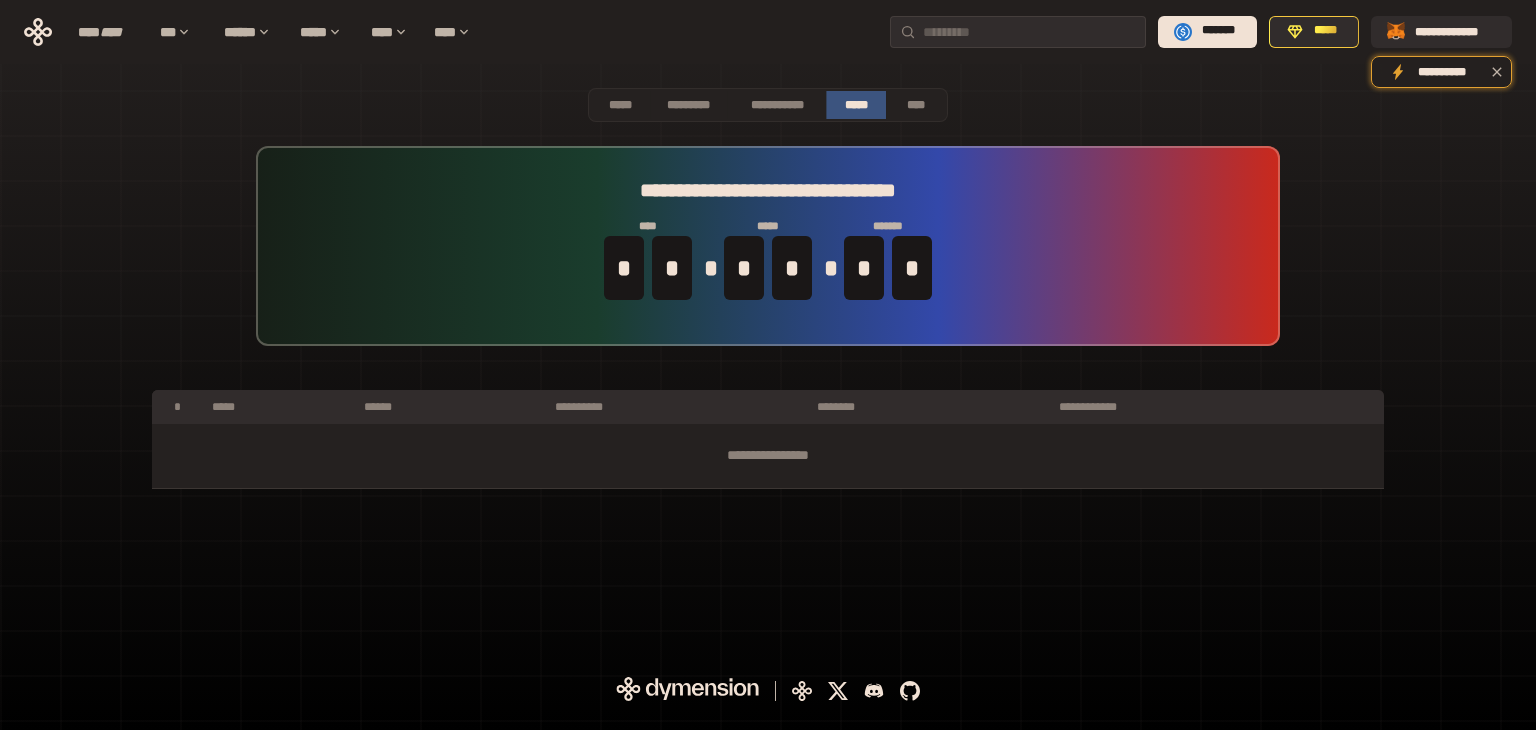 click on "**********" at bounding box center (768, 326) 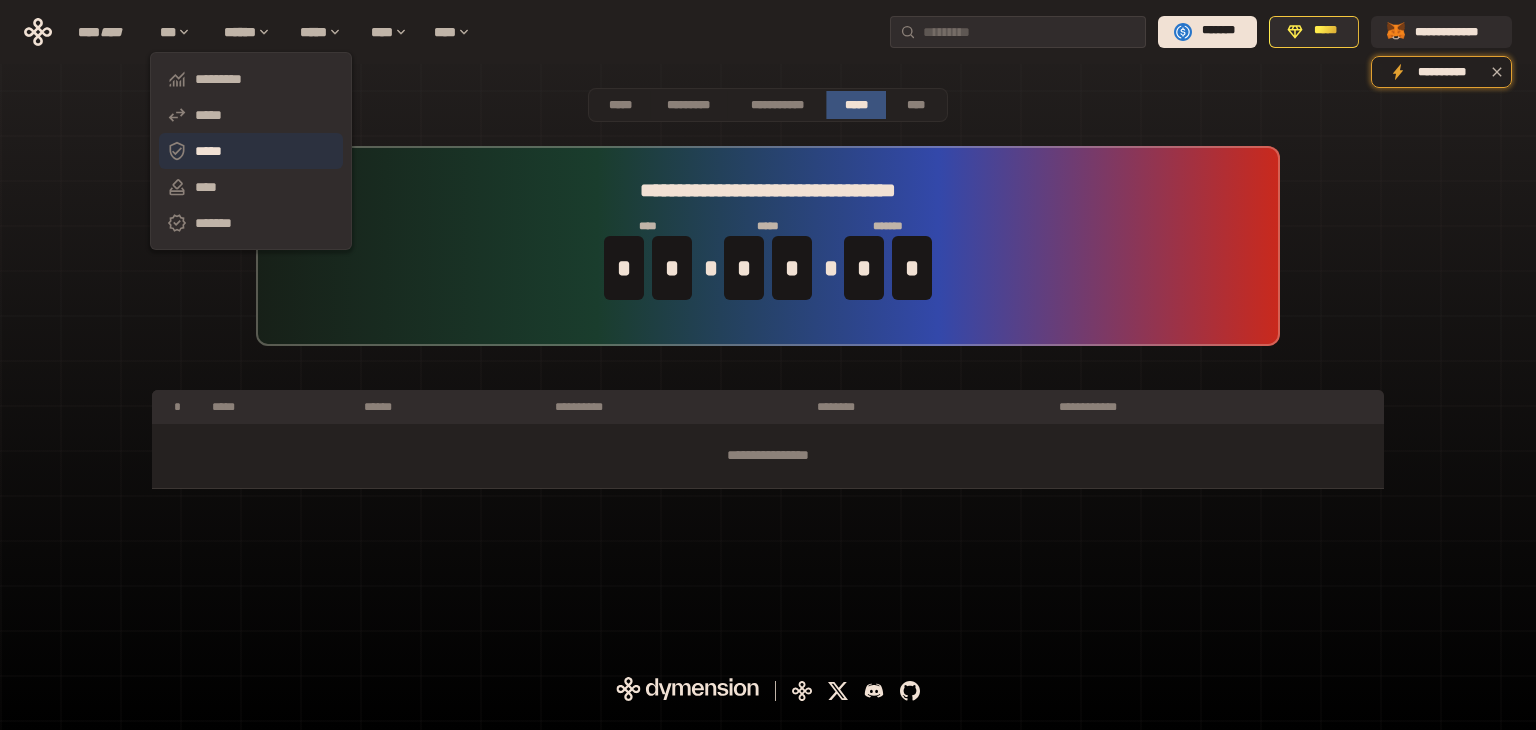 click on "*****" at bounding box center (251, 151) 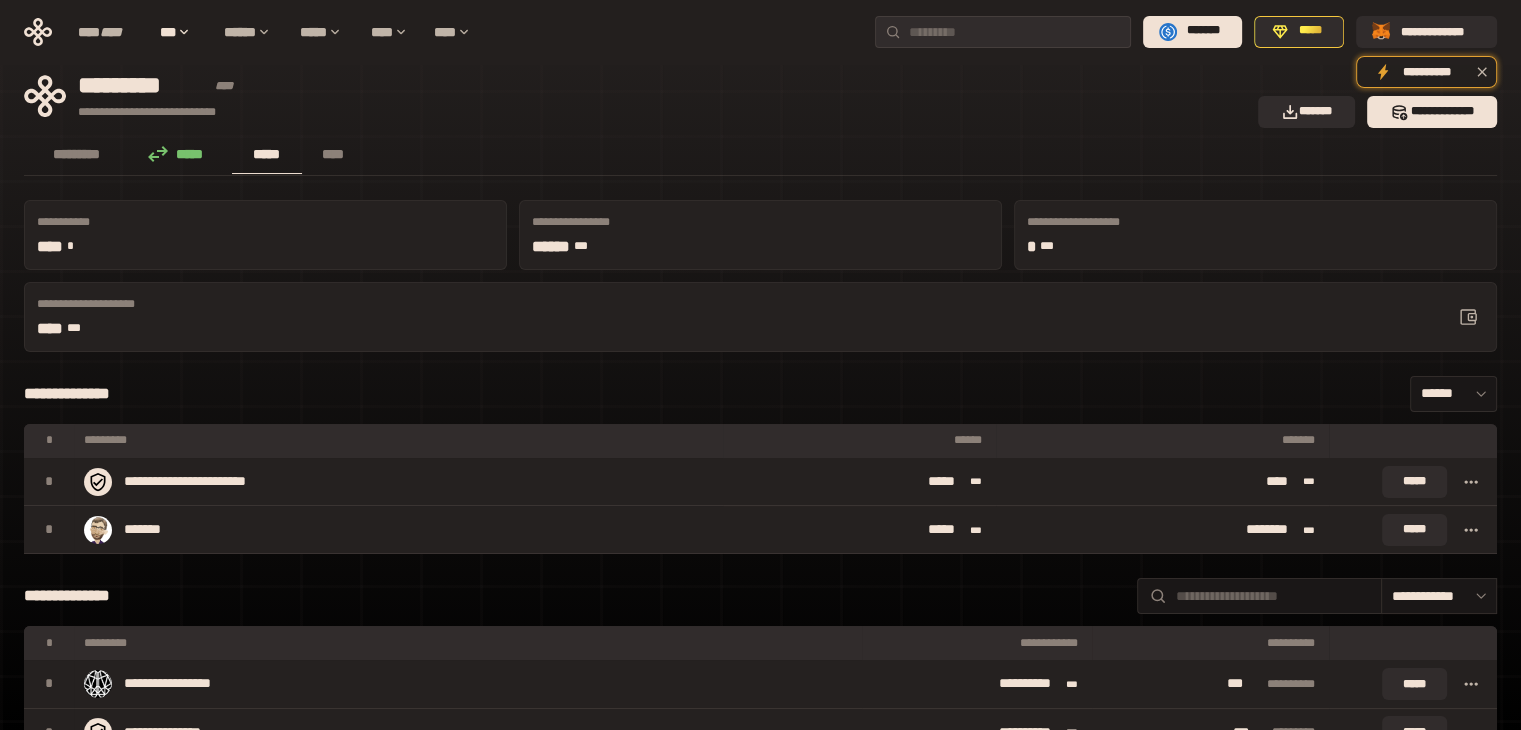 click on "**********" at bounding box center [635, 96] 